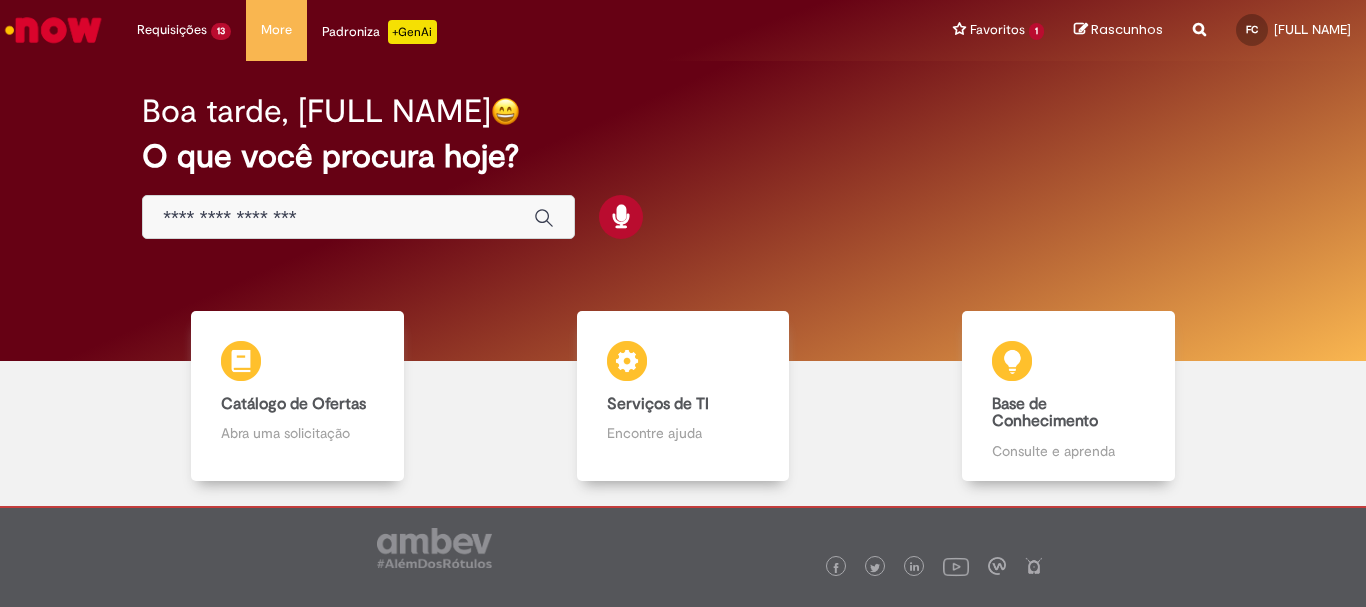 scroll, scrollTop: 0, scrollLeft: 0, axis: both 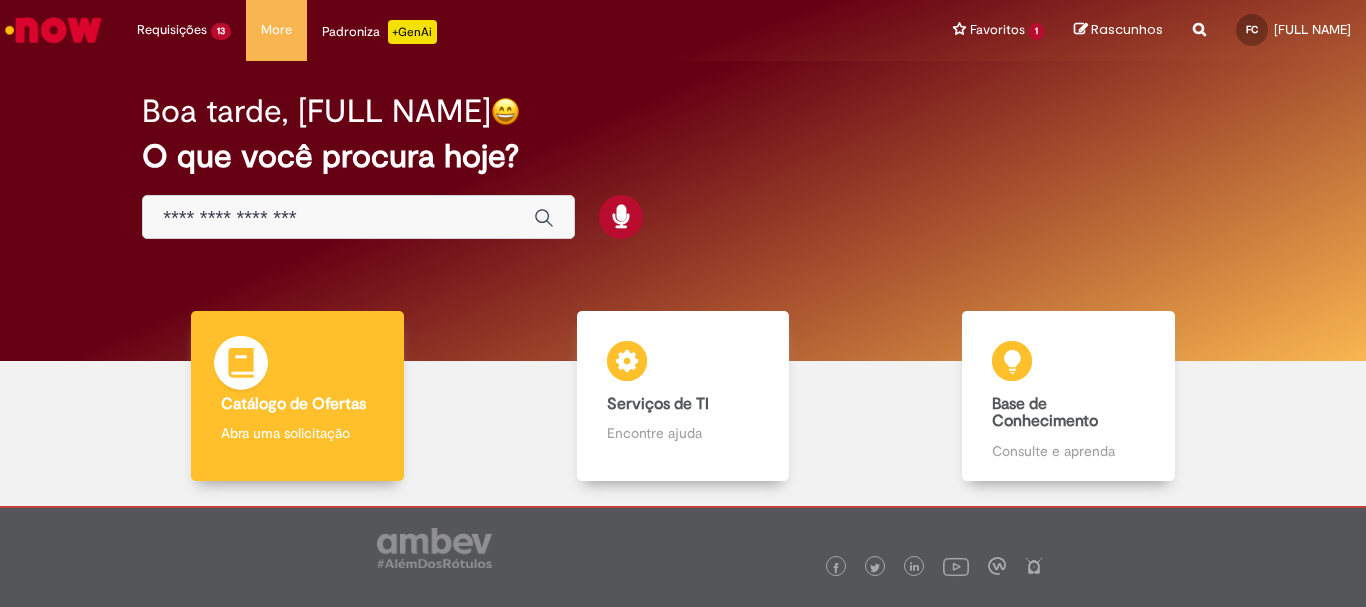 click at bounding box center [241, 366] 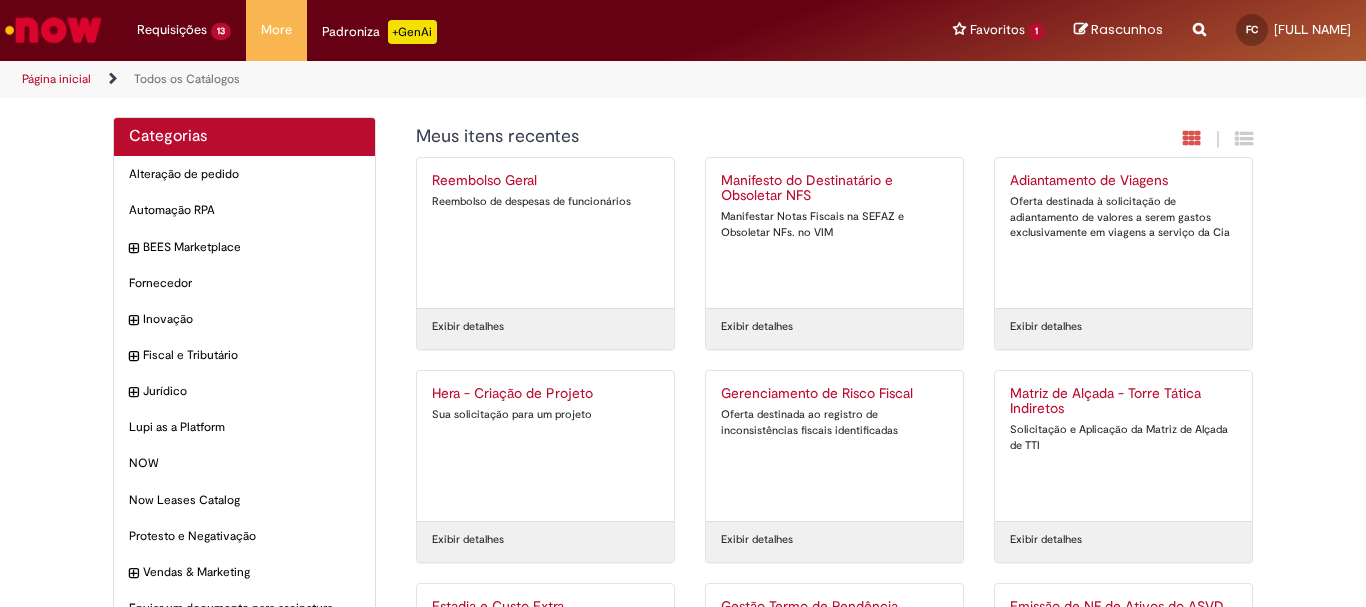 scroll, scrollTop: 0, scrollLeft: 0, axis: both 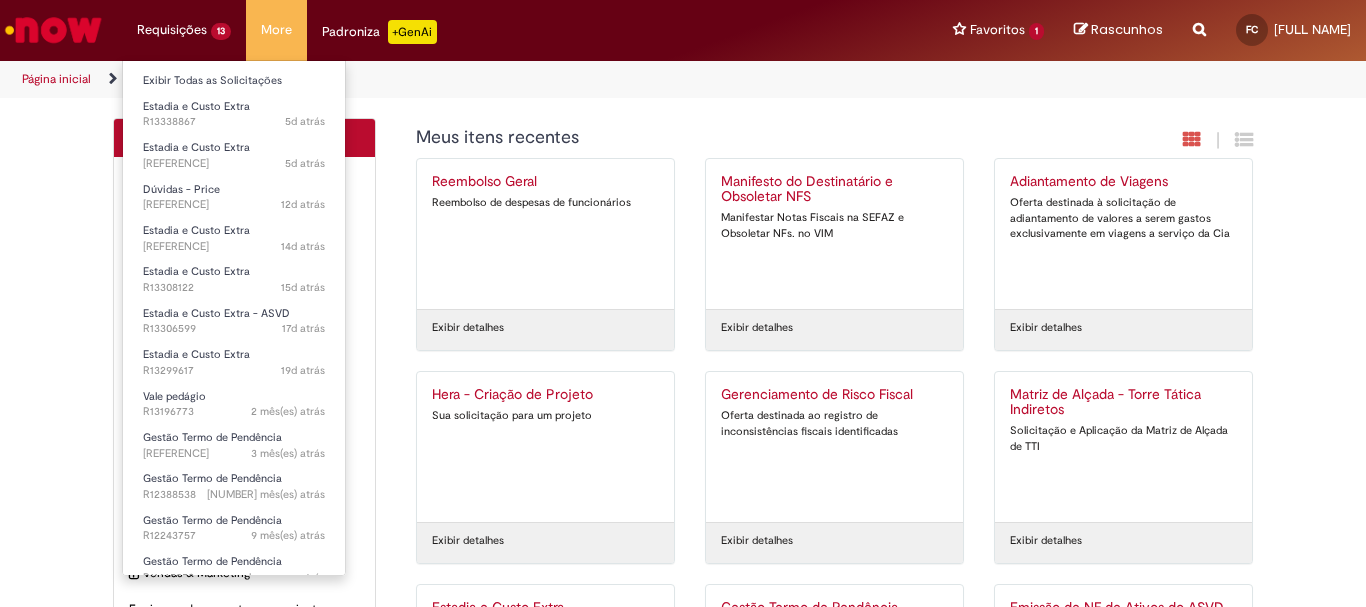 click on "Requisições   13
Exibir Todas as Solicitações
Estadia e Custo Extra
5d atrás 5 dias atrás  R13338867
Estadia e Custo Extra
5d atrás 5 dias atrás  R13338768
Dúvidas - Price
12d atrás 12 dias atrás  R13317607
Estadia e Custo Extra
14d atrás 14 dias atrás  R13310714
Estadia e Custo Extra
15d atrás 15 dias atrás  R13308122
Estadia e Custo Extra - ASVD
17d atrás 17 dias atrás  R13306599
Estadia e Custo Extra
19d atrás 19 dias atrás  R13299617
Vale pedágio
2 mês(es) atrás 2 meses atrás  R13196773
Gestão Termo de Pendência
3 mês(es) atrás 3 meses atrás  R13017920
Gestão Termo de Pendência
8 mês(es) atrás 8 meses atrás  R12388538
Gestão Termo de Pendência
9 mês(es) atrás  R12243757" at bounding box center (184, 30) 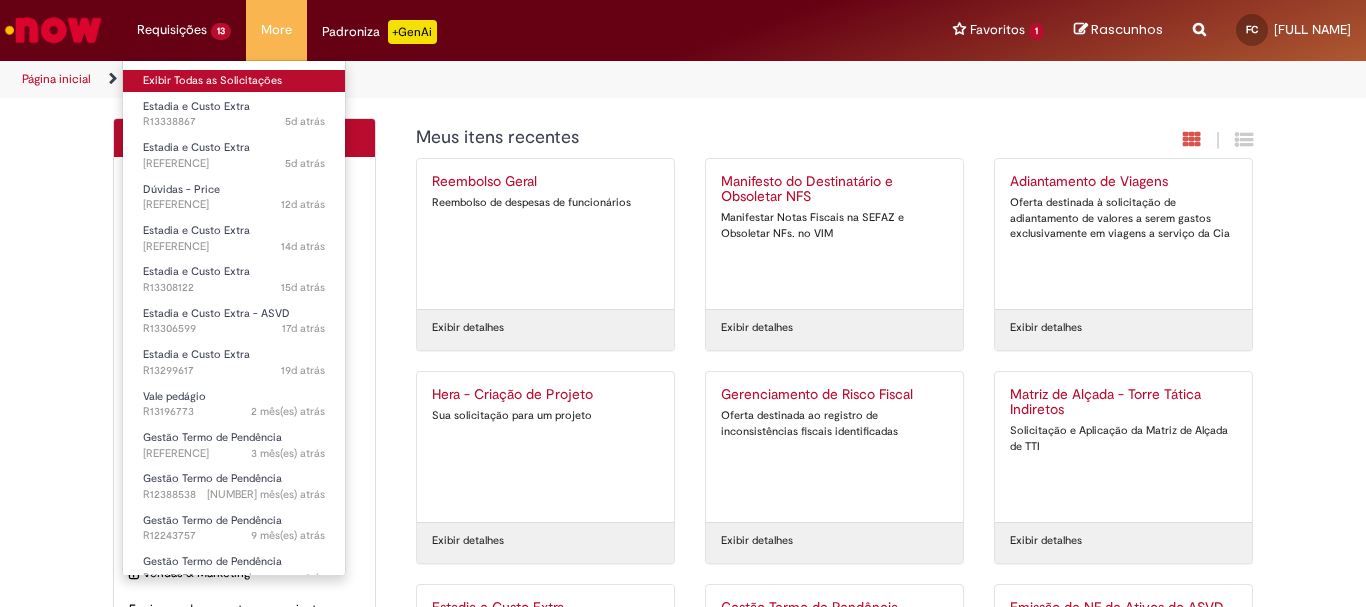 click on "Exibir Todas as Solicitações" at bounding box center [234, 81] 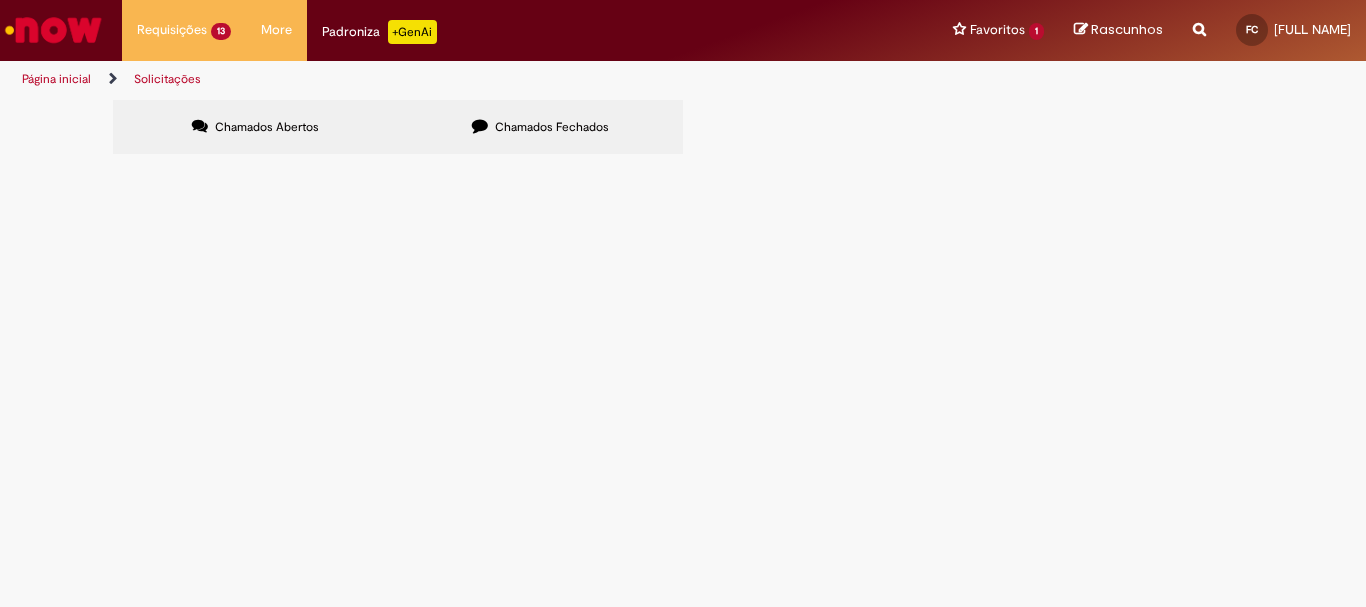 click on "R13338867" at bounding box center [0, 0] 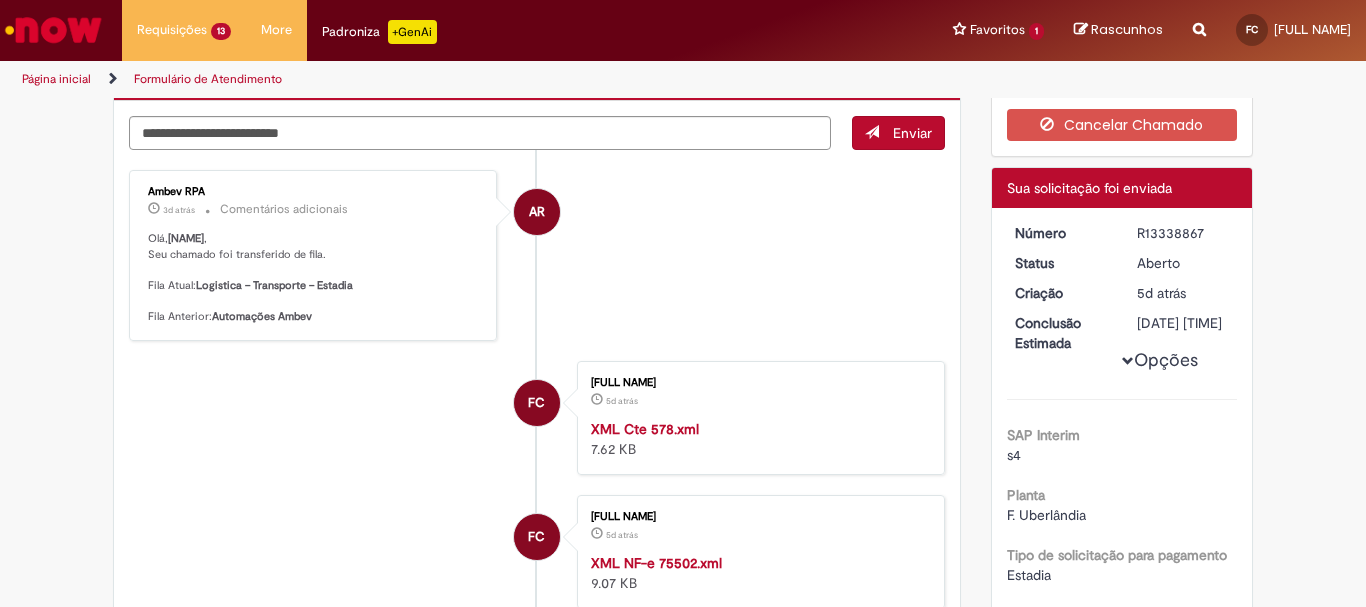 scroll, scrollTop: 0, scrollLeft: 0, axis: both 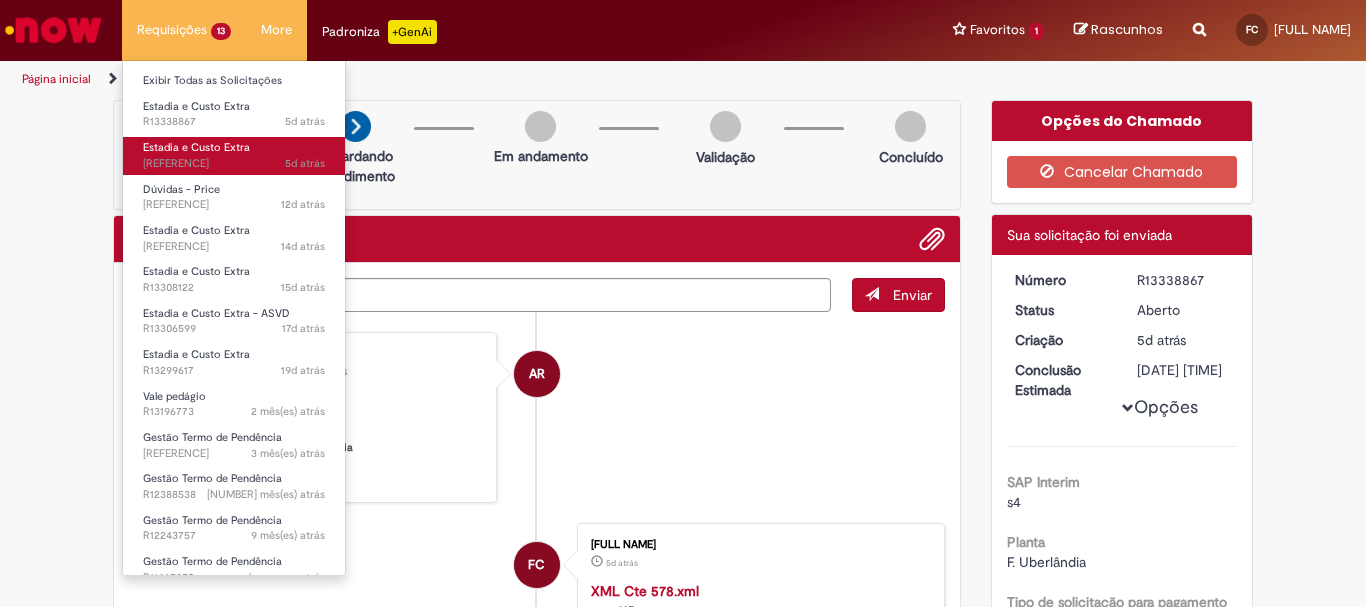 click on "Estadia e Custo Extra" at bounding box center (196, 147) 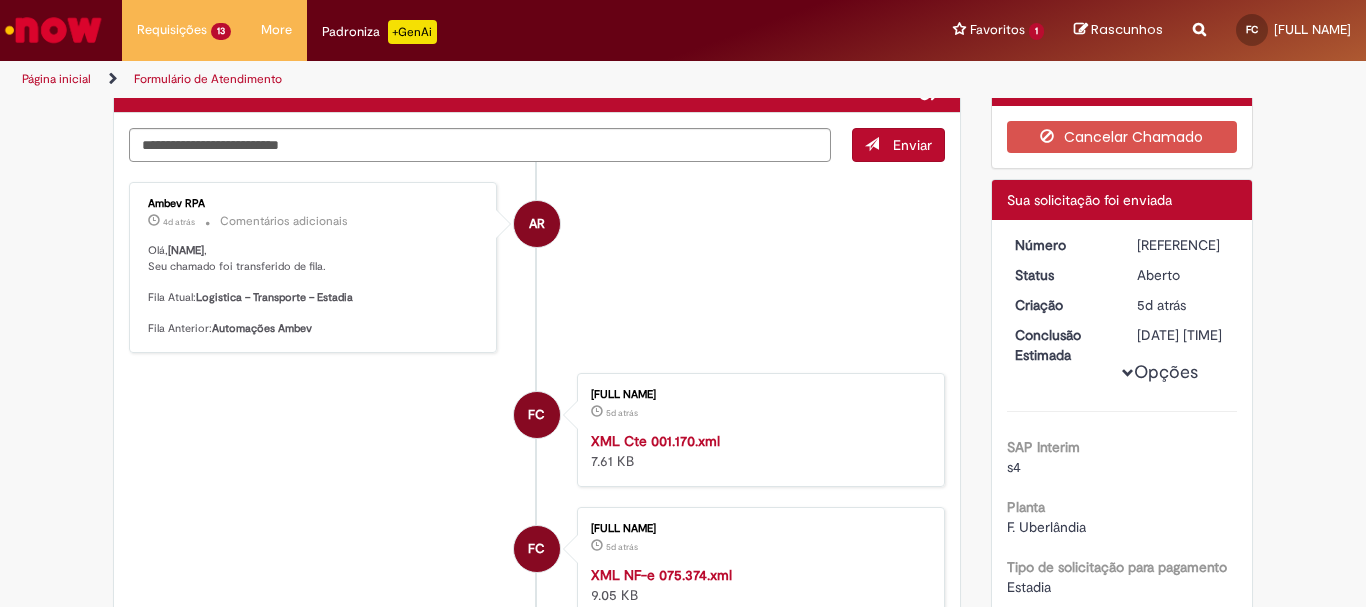 scroll, scrollTop: 0, scrollLeft: 0, axis: both 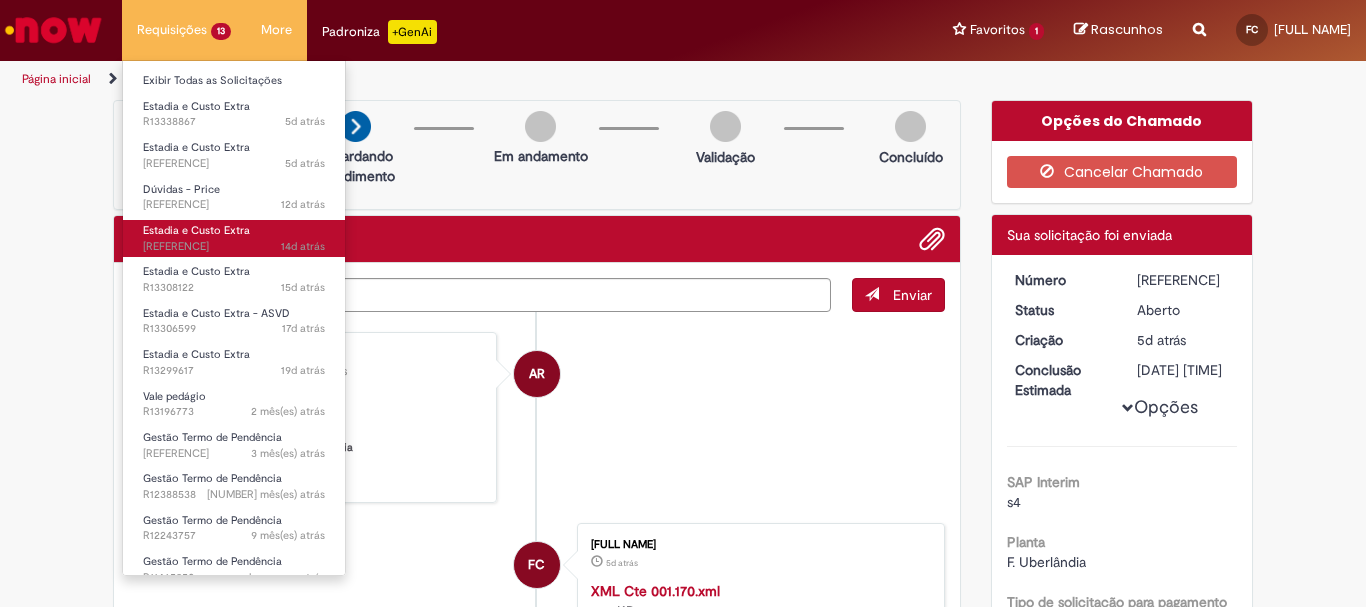 click on "Estadia e Custo Extra" at bounding box center (196, 230) 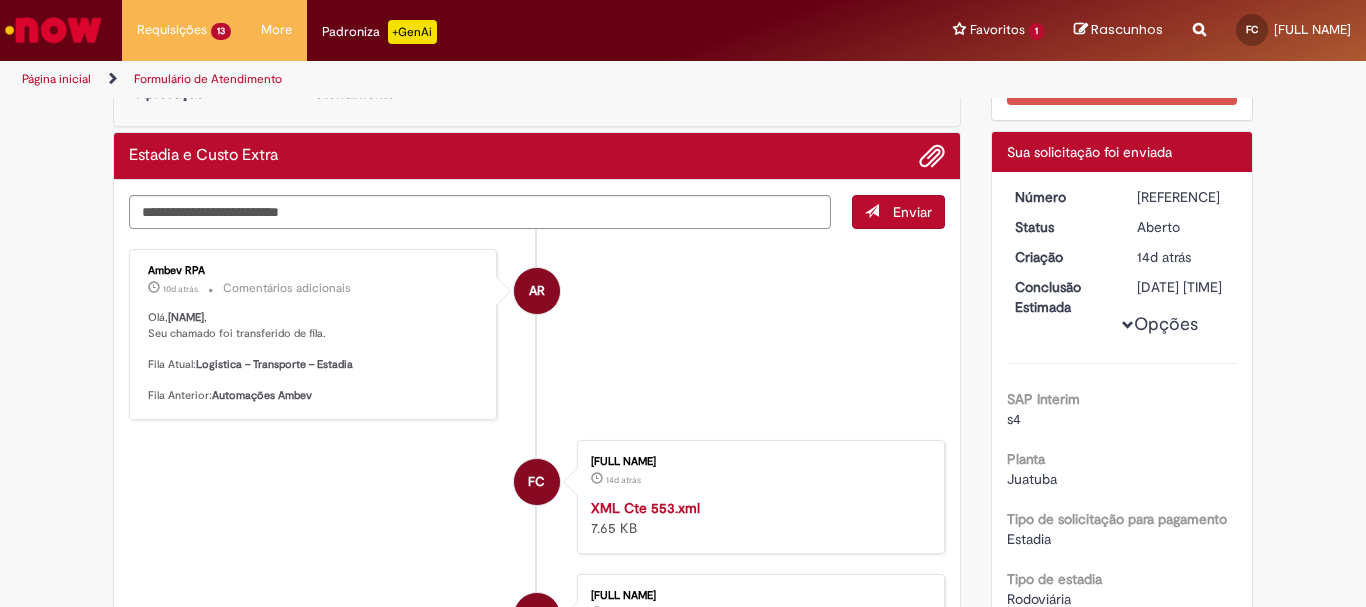 scroll, scrollTop: 0, scrollLeft: 0, axis: both 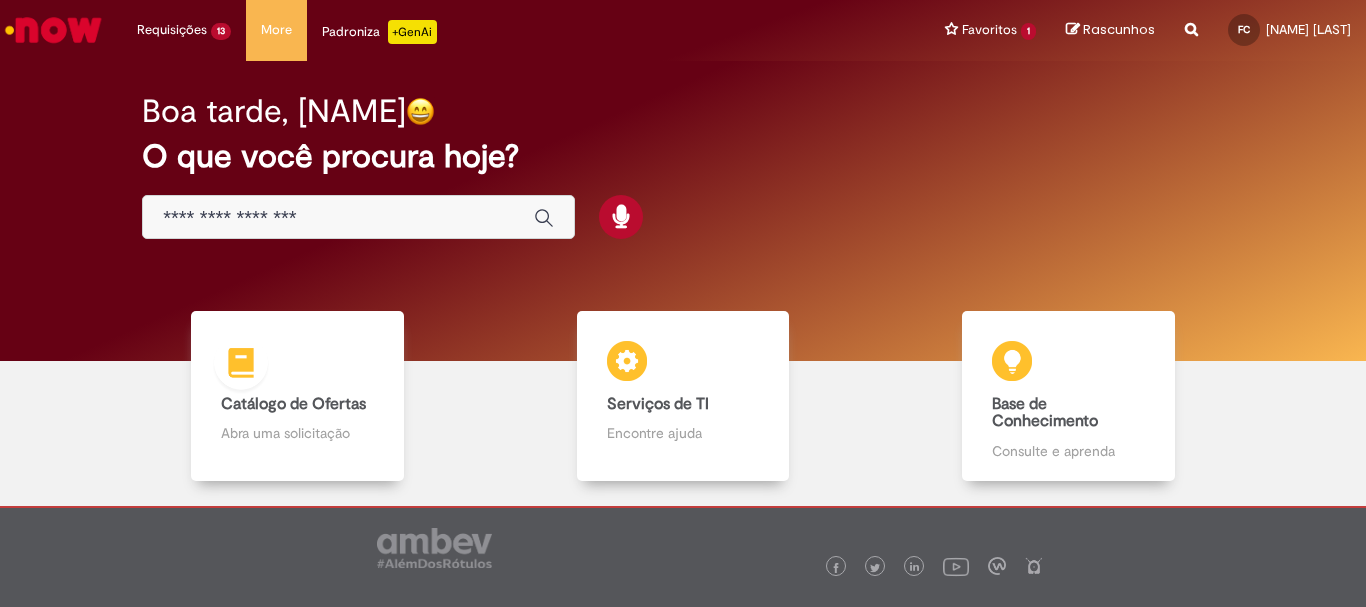 click at bounding box center (241, 366) 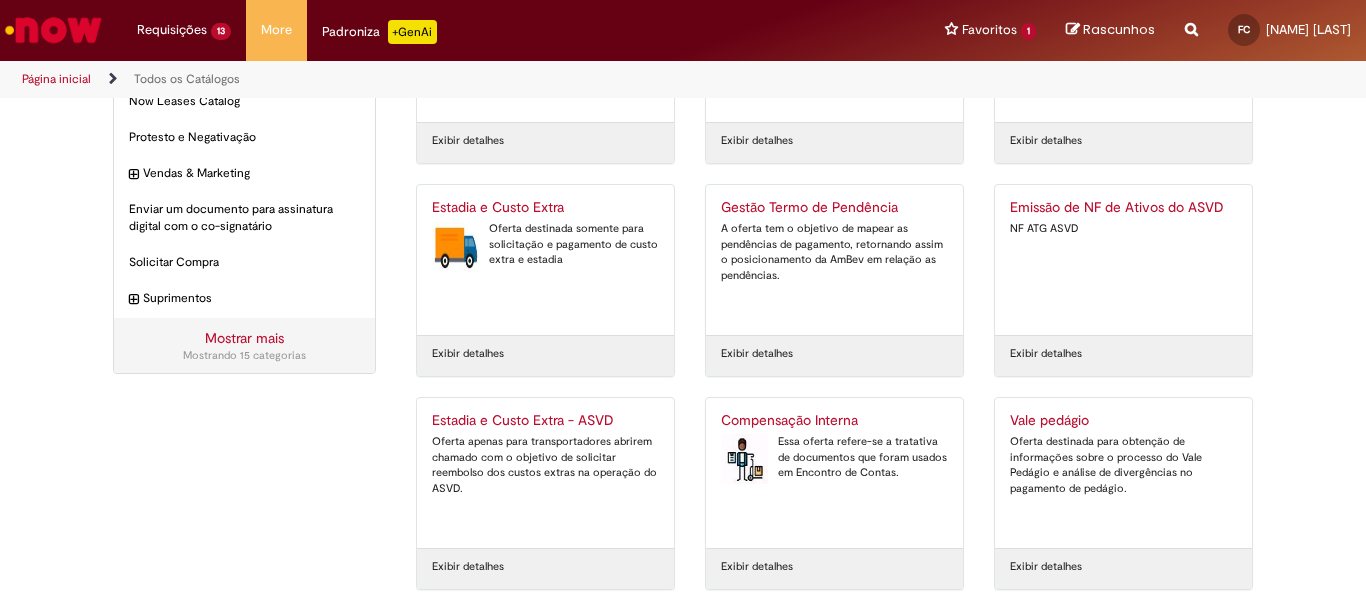scroll, scrollTop: 404, scrollLeft: 0, axis: vertical 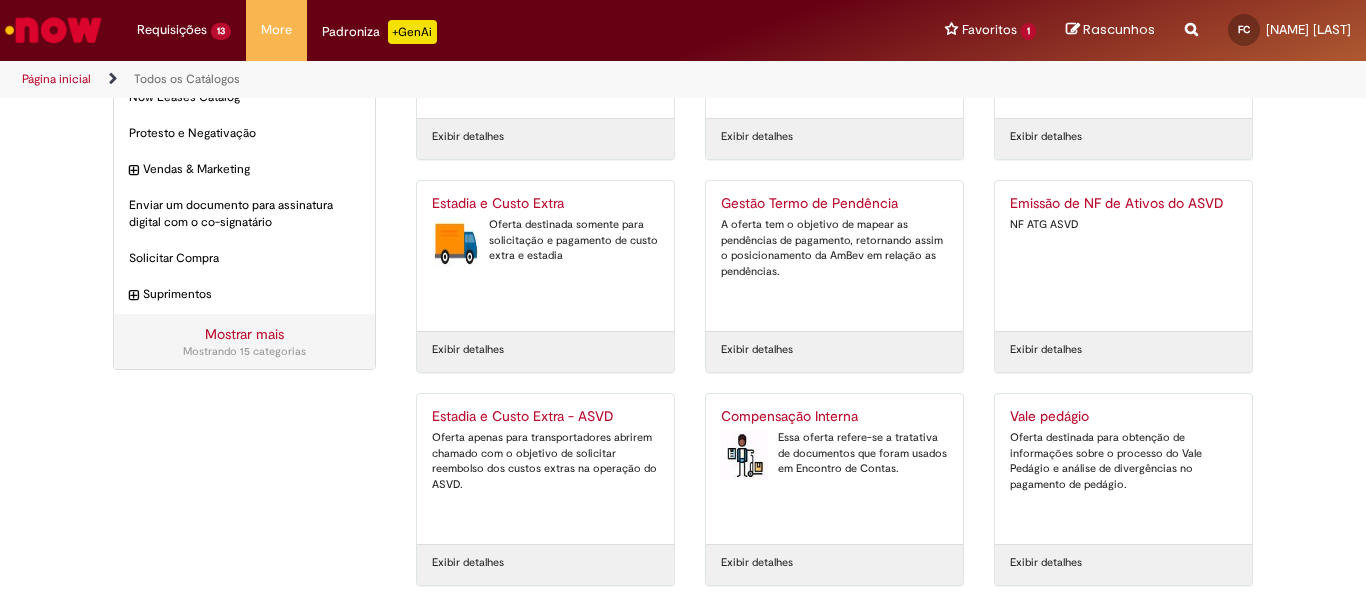 click on "Estadia e Custo Extra" at bounding box center [545, 204] 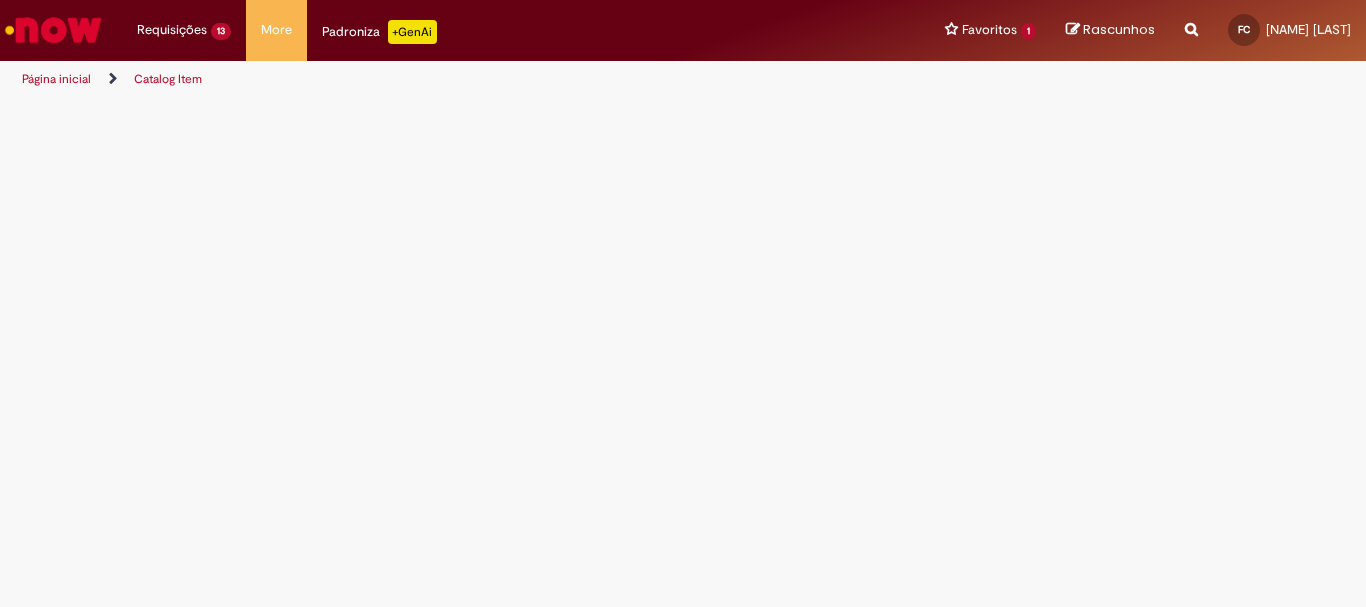 scroll, scrollTop: 0, scrollLeft: 0, axis: both 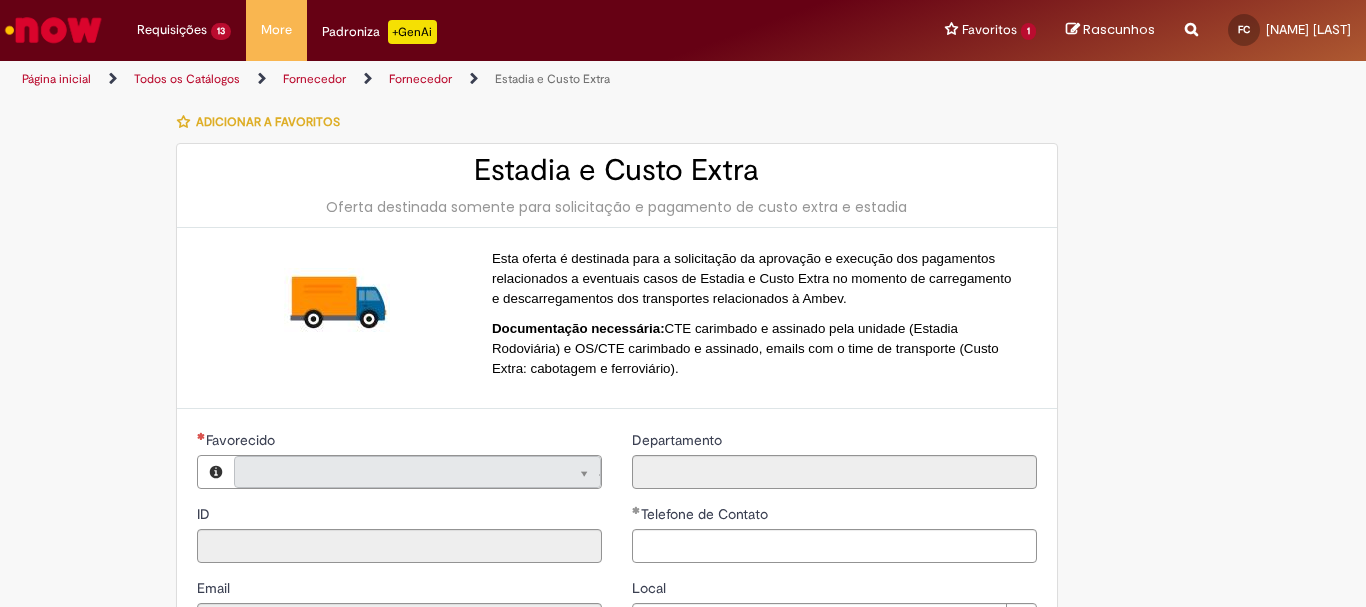 type on "**********" 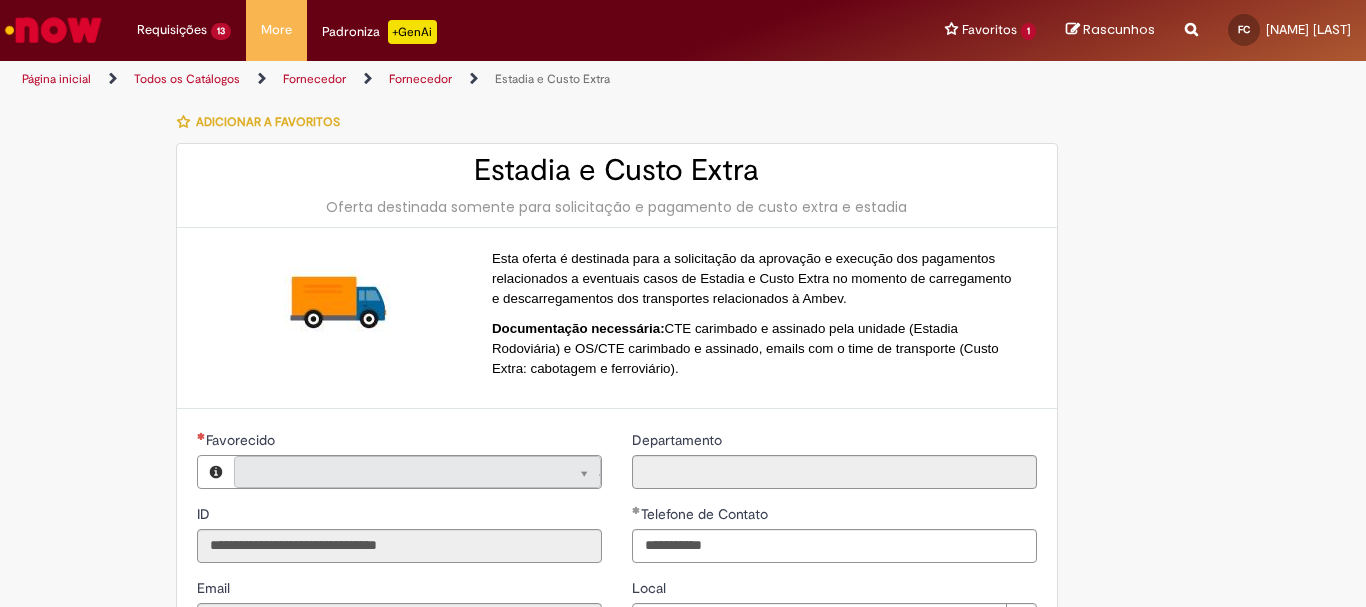 scroll, scrollTop: 327, scrollLeft: 0, axis: vertical 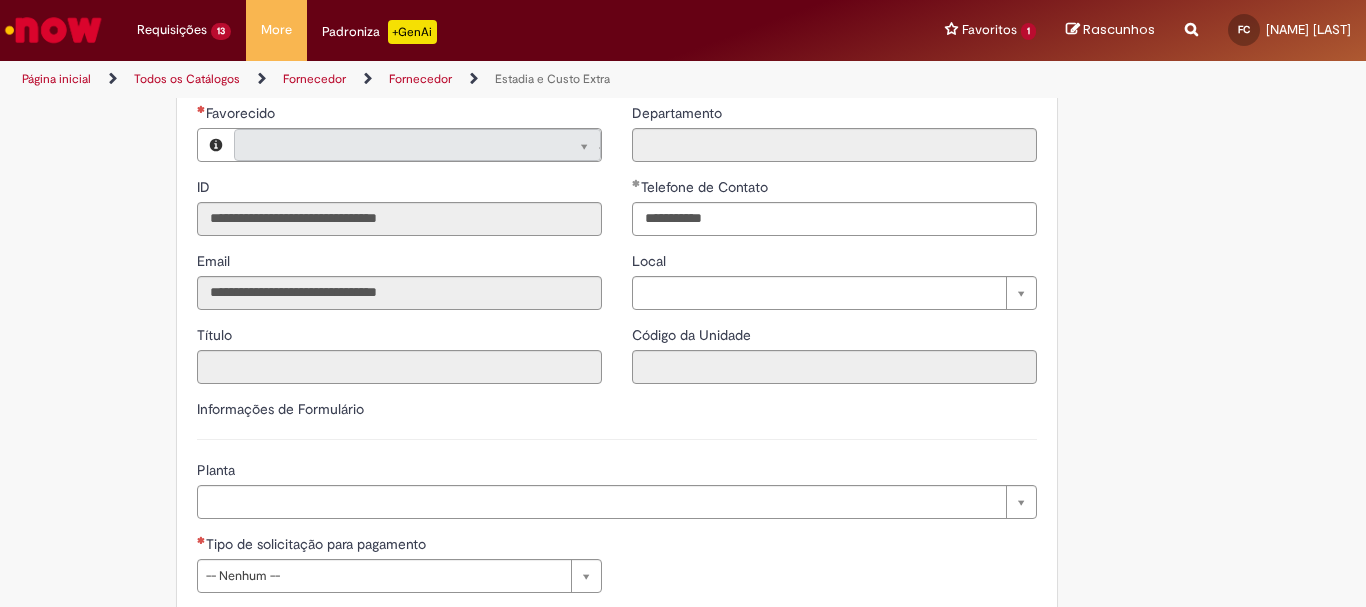 type on "**********" 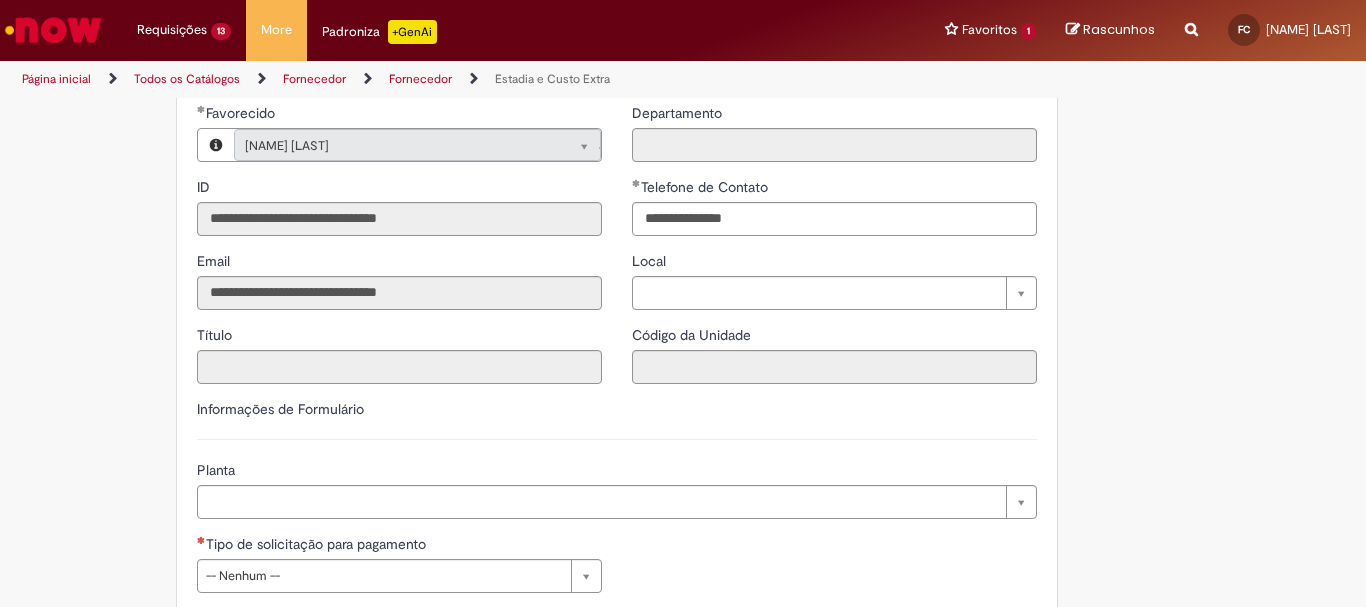 type on "**********" 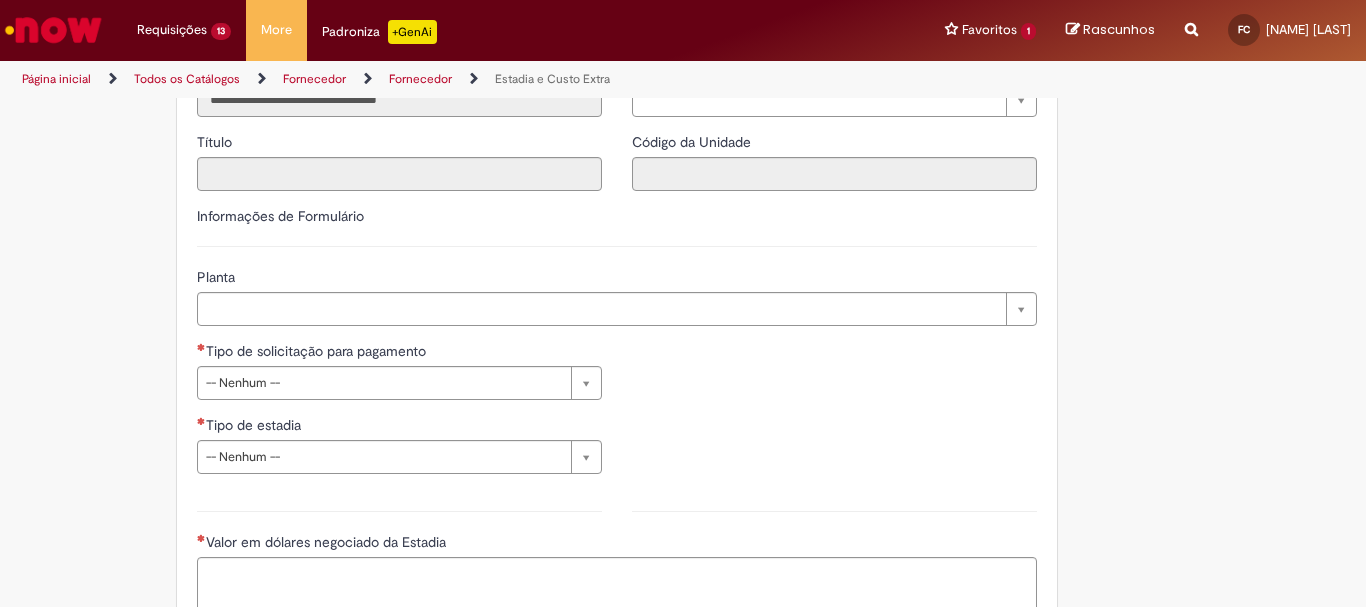 scroll, scrollTop: 527, scrollLeft: 0, axis: vertical 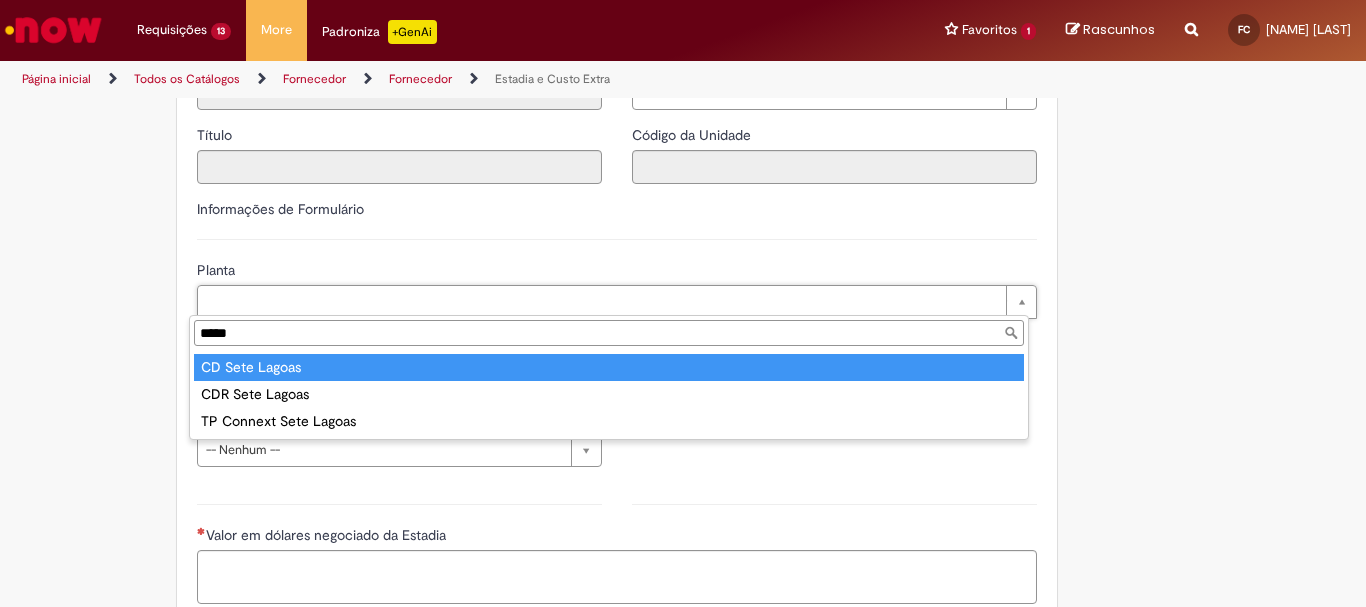 type on "****" 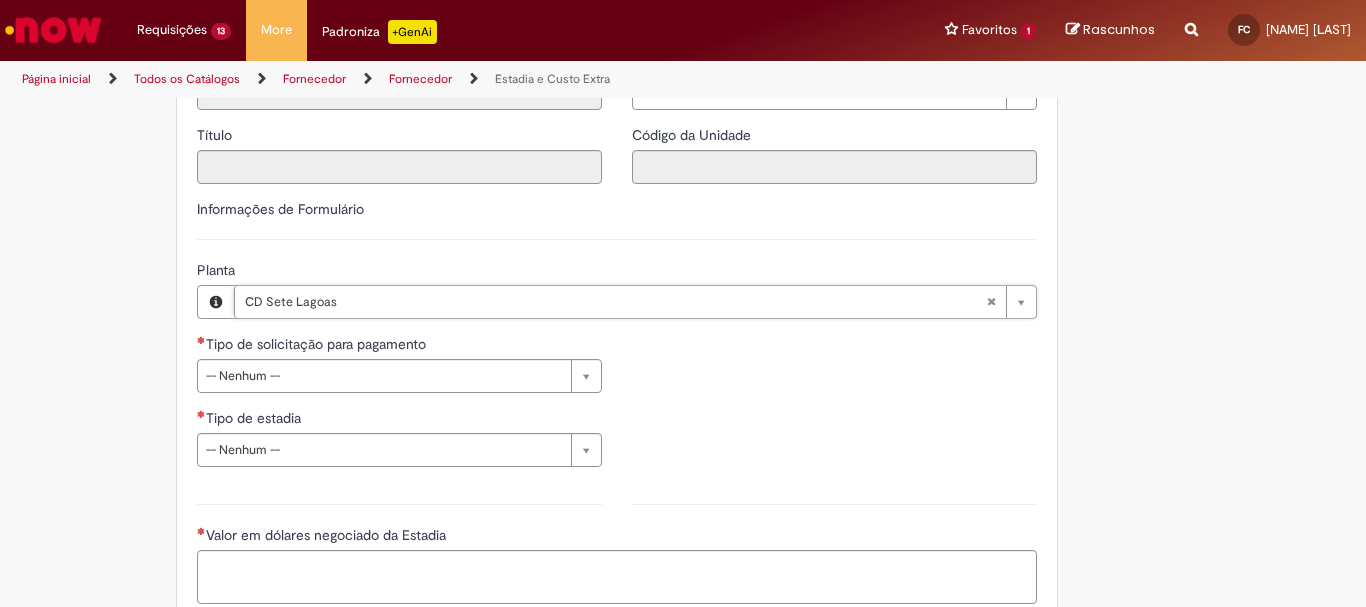 type 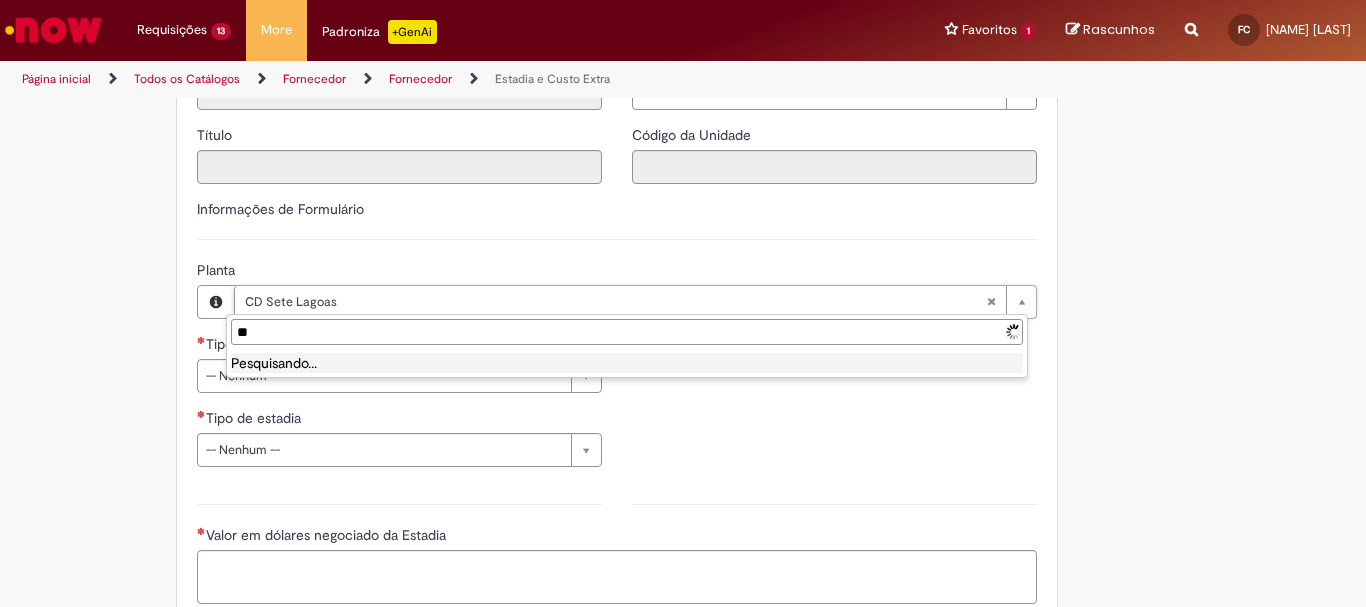 type on "*" 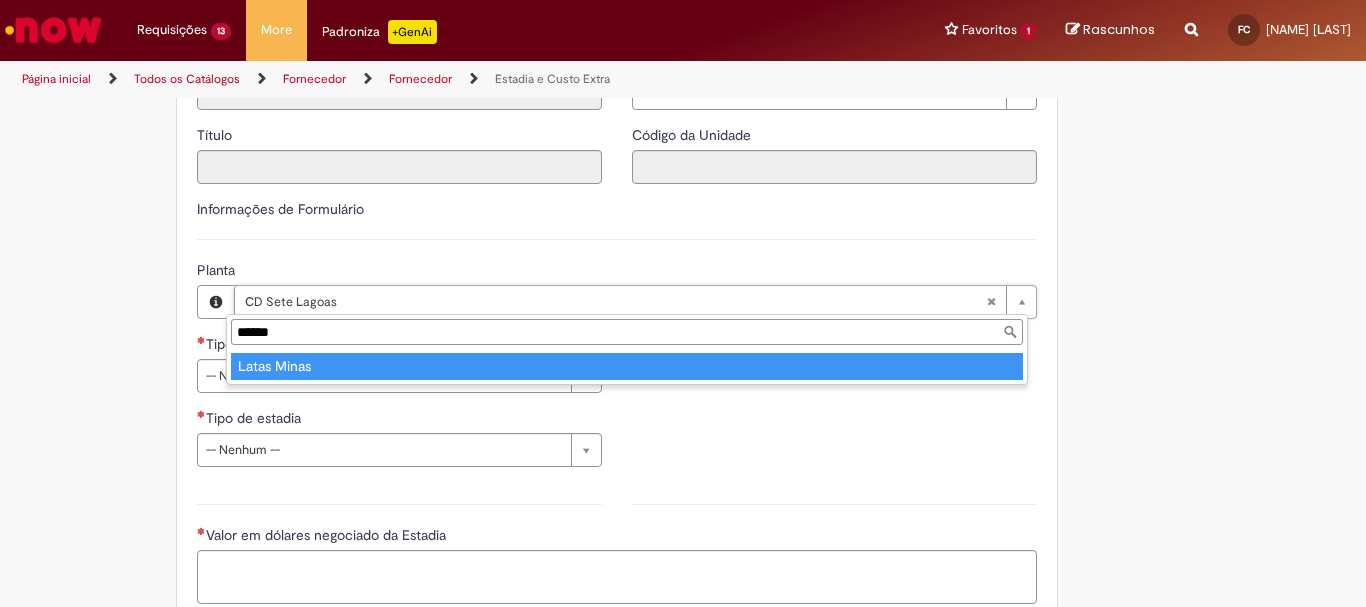 type on "*****" 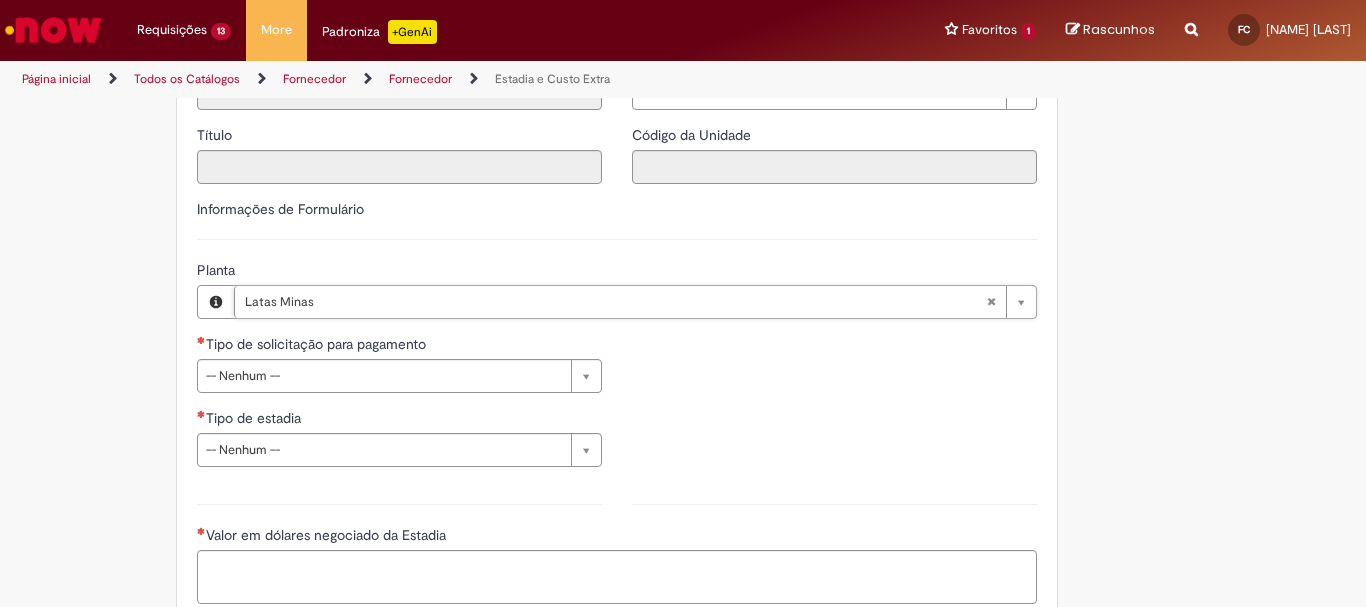 scroll, scrollTop: 0, scrollLeft: 73, axis: horizontal 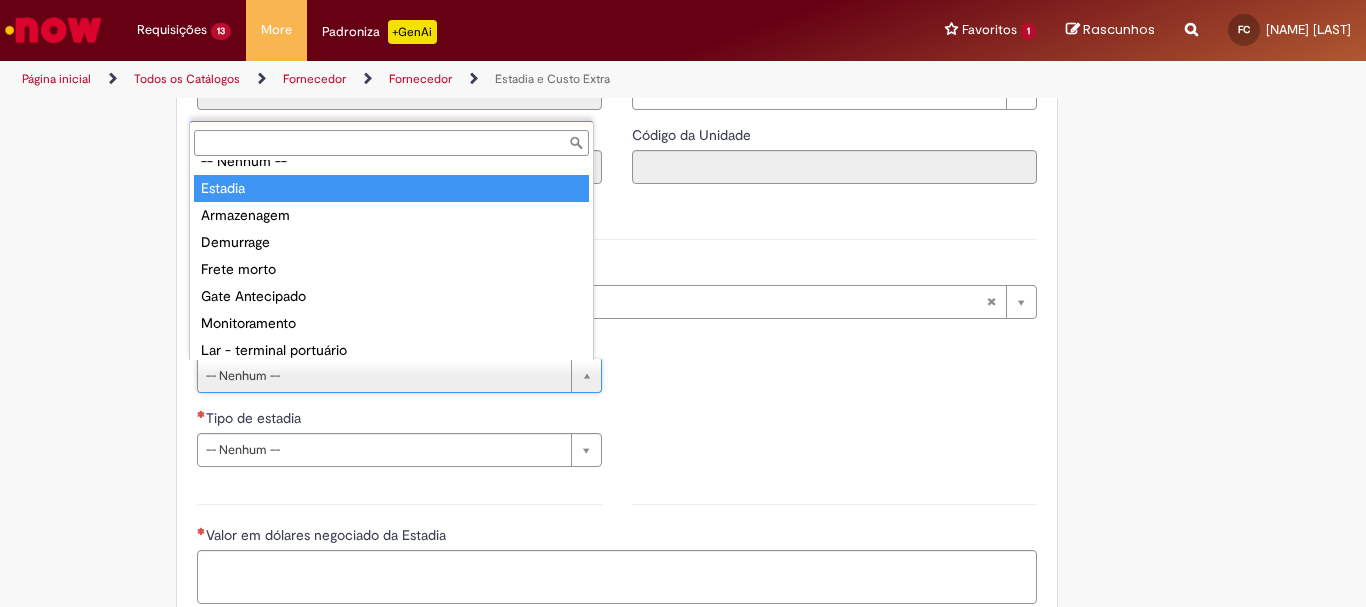 type on "*******" 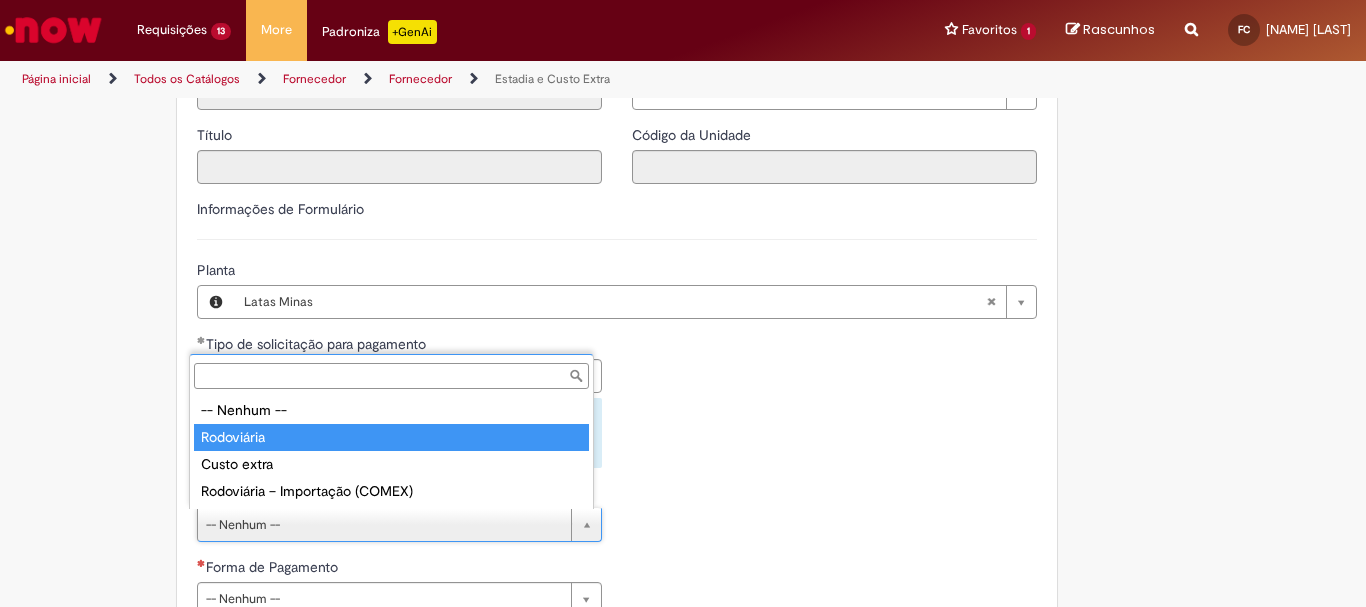 type on "**********" 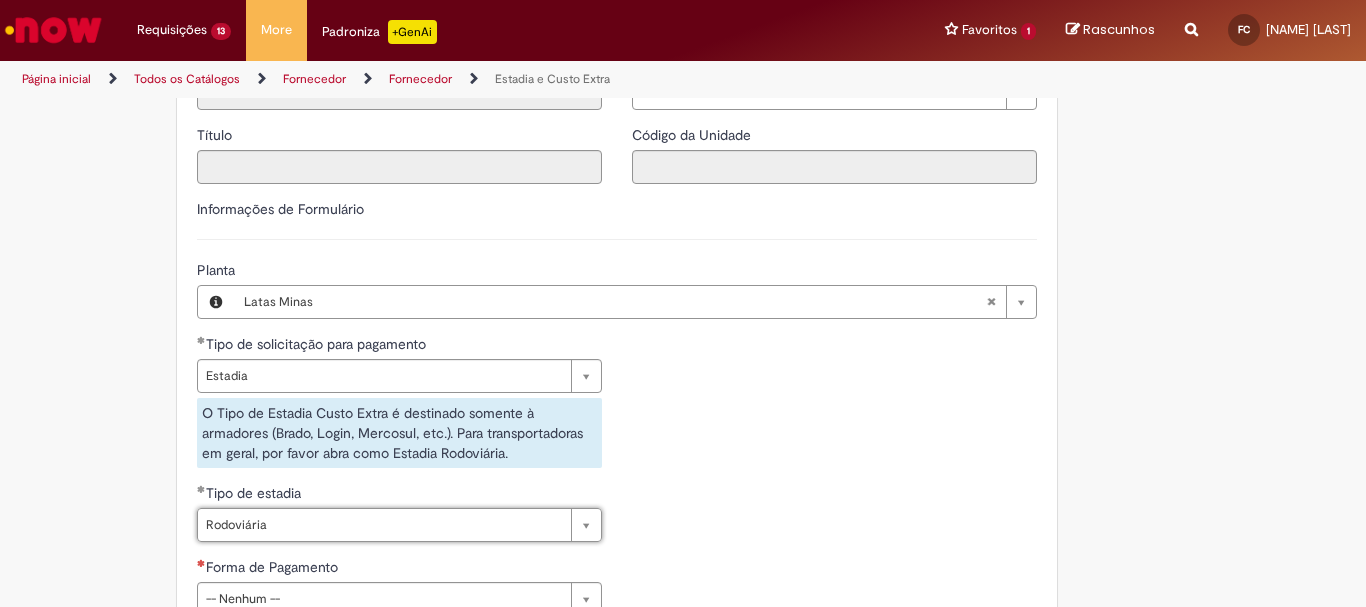 scroll, scrollTop: 827, scrollLeft: 0, axis: vertical 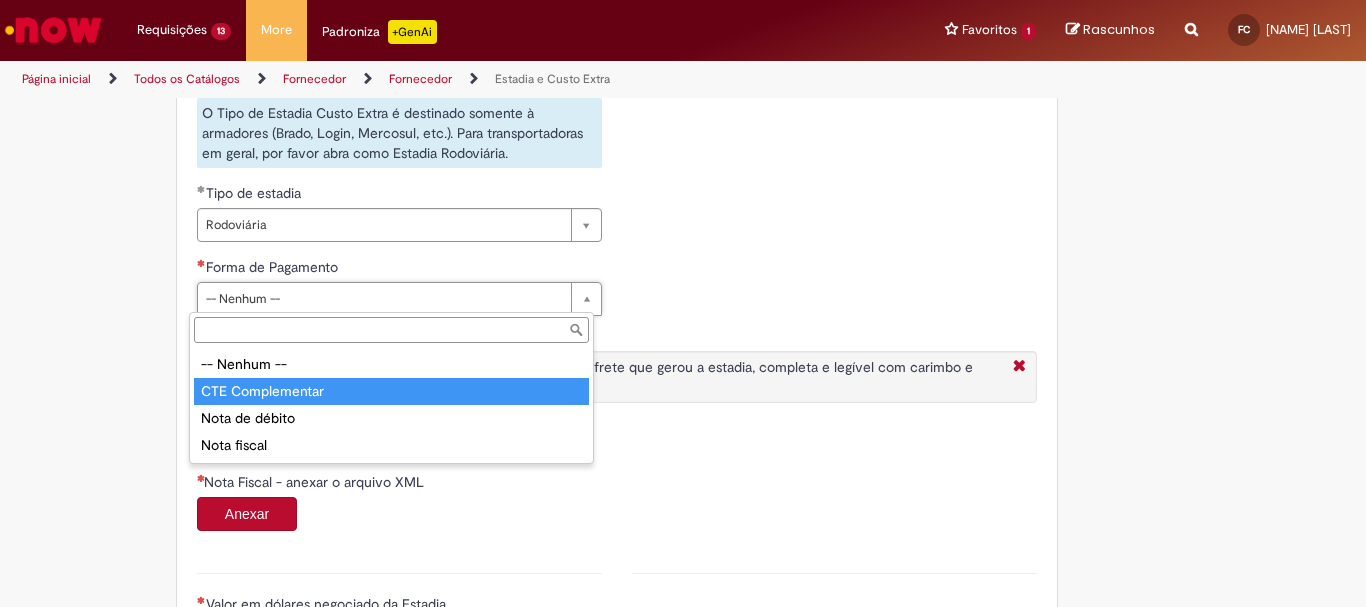 type on "**********" 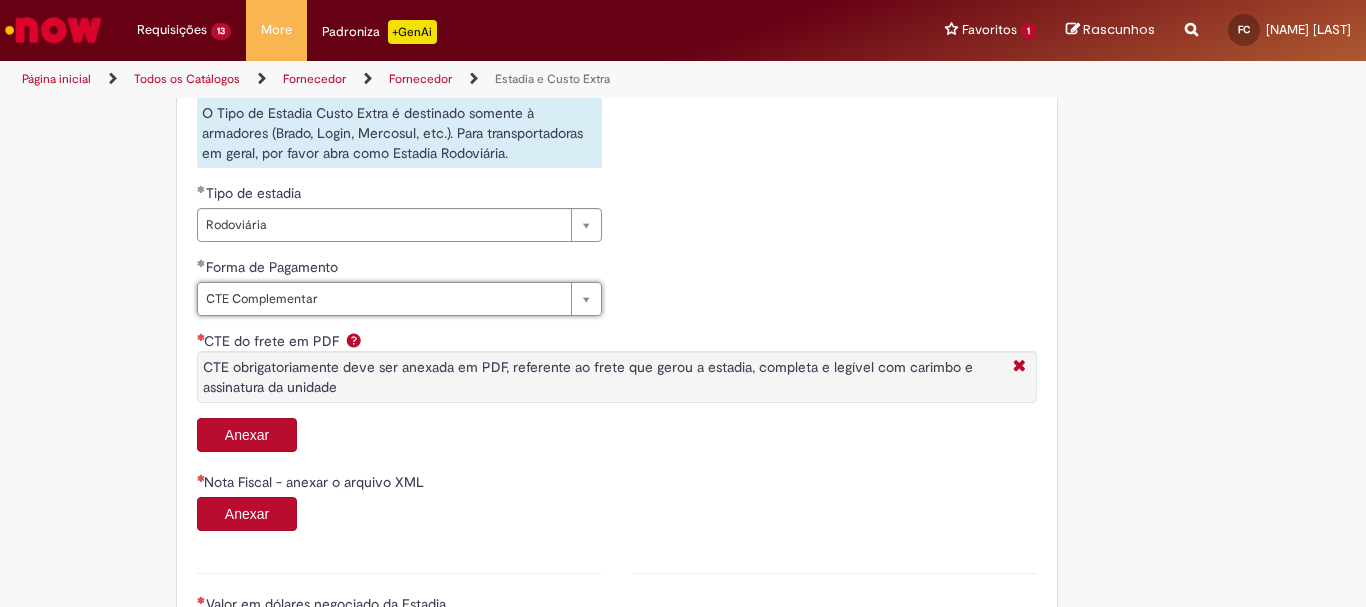 click on "Anexar" at bounding box center (247, 435) 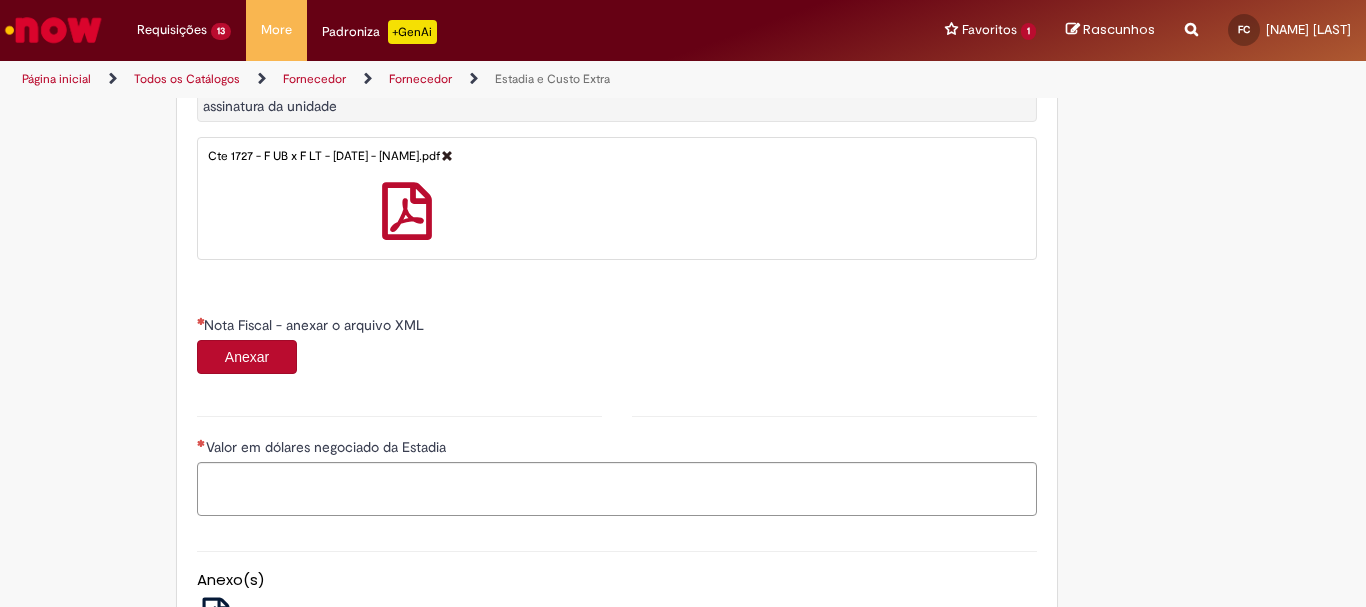 scroll, scrollTop: 1127, scrollLeft: 0, axis: vertical 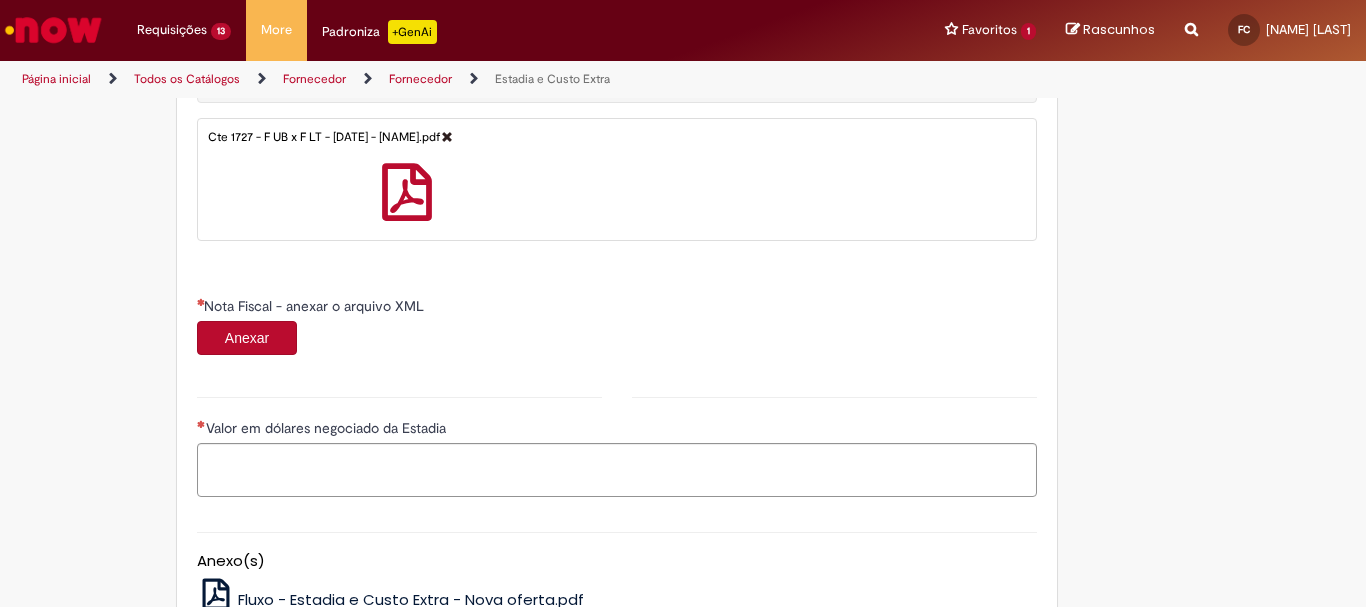 click on "Anexar" at bounding box center (247, 338) 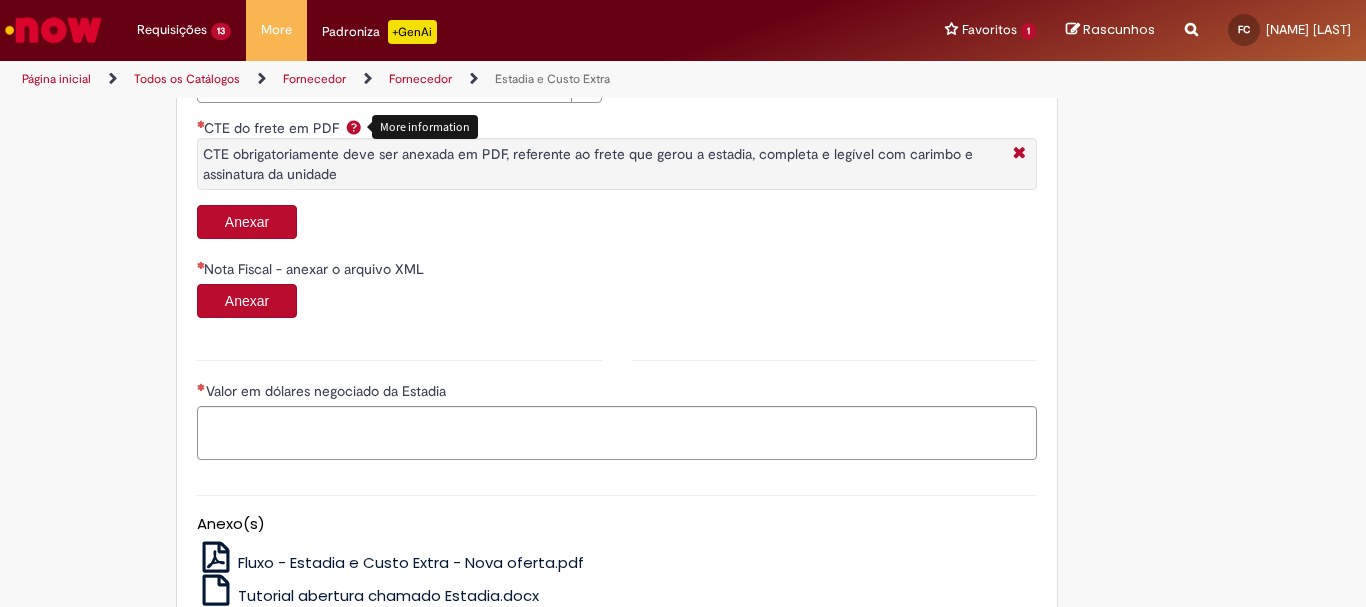 scroll, scrollTop: 927, scrollLeft: 0, axis: vertical 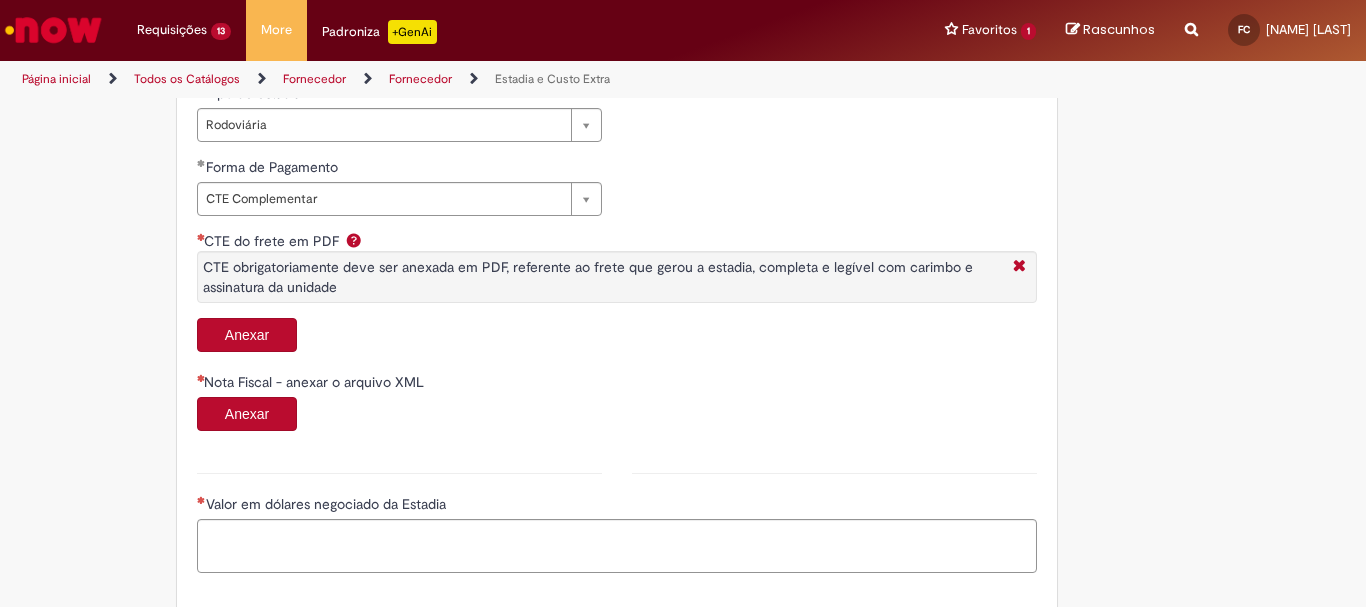 click on "Anexar" at bounding box center [247, 335] 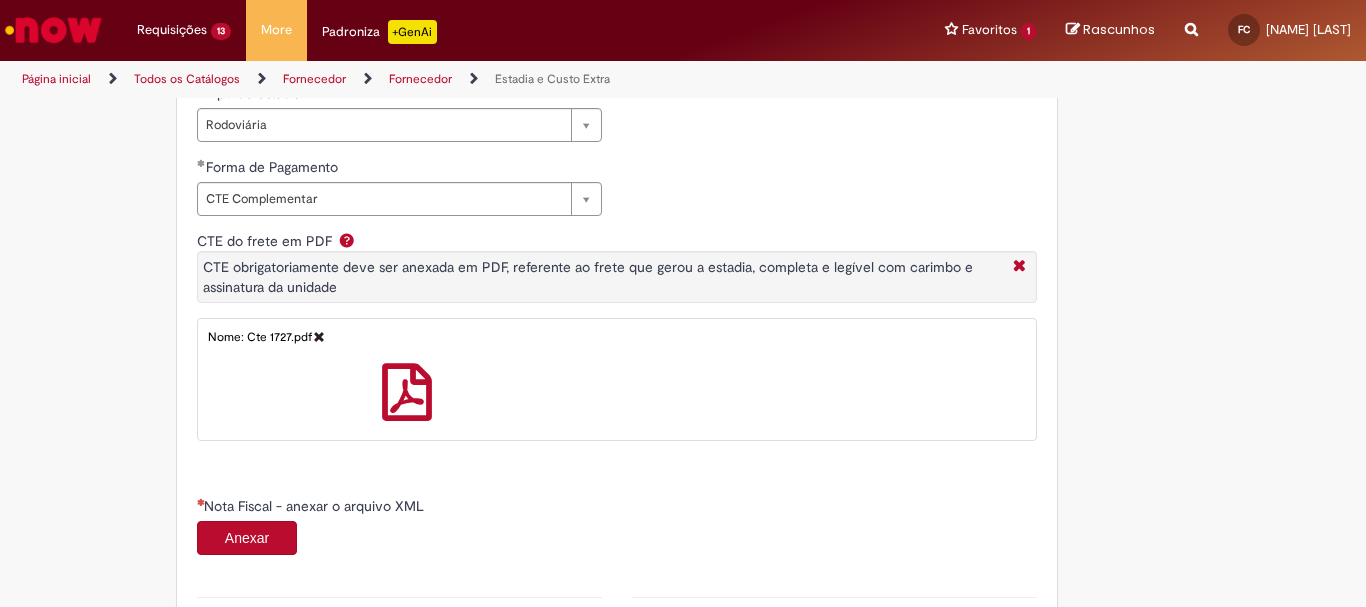click on "Anexar" at bounding box center (247, 538) 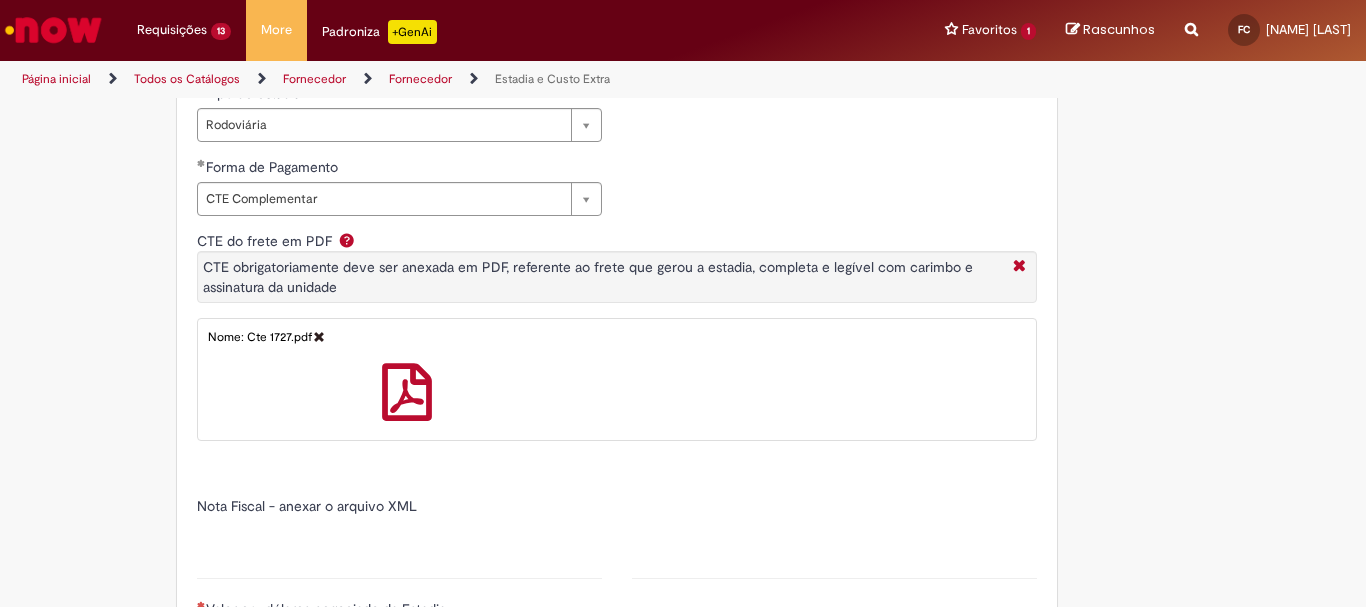 type on "******" 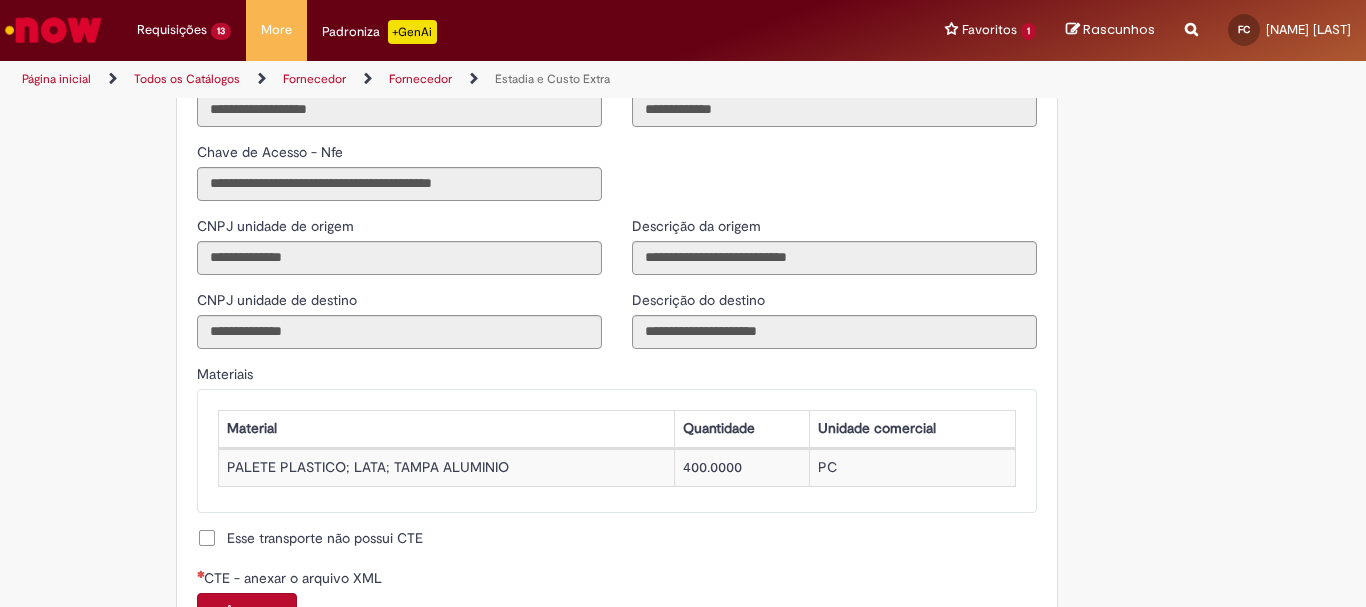 scroll, scrollTop: 1727, scrollLeft: 0, axis: vertical 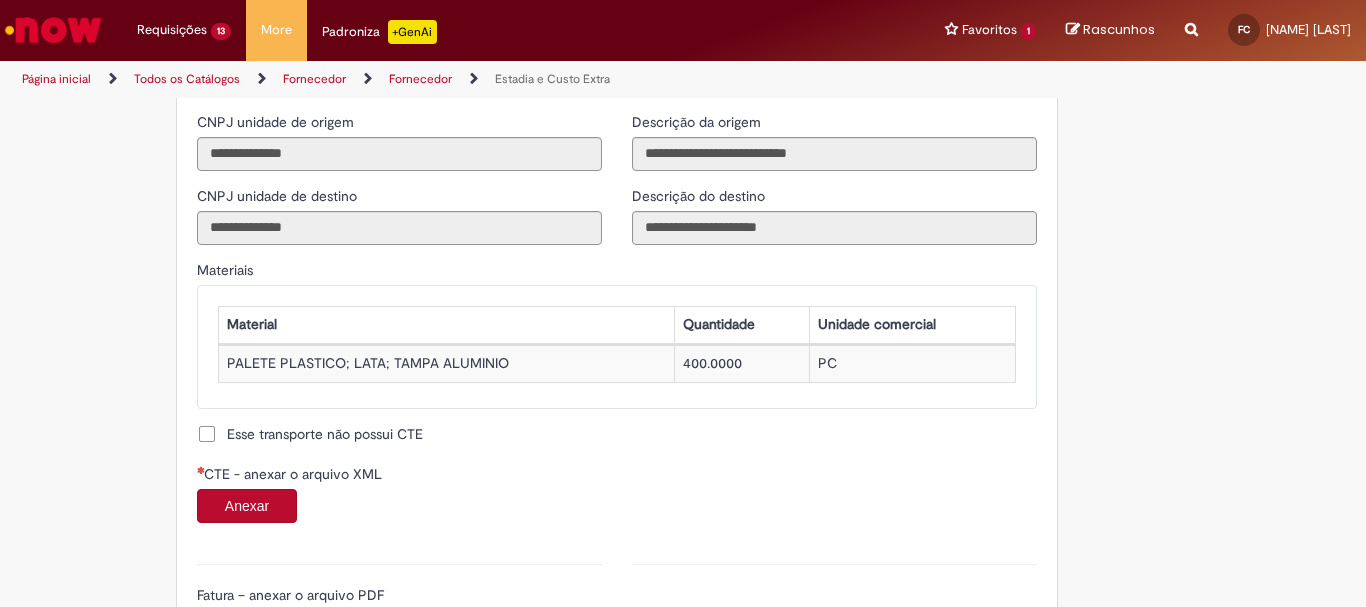 click on "Anexar" at bounding box center (247, 506) 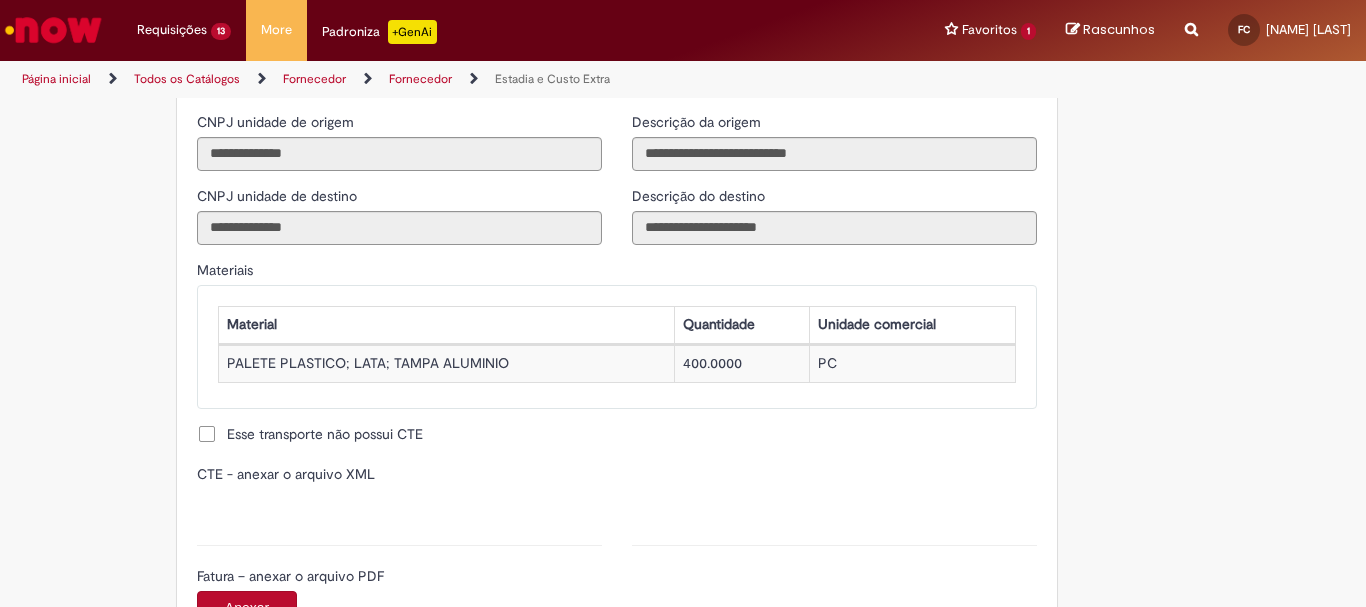type on "**********" 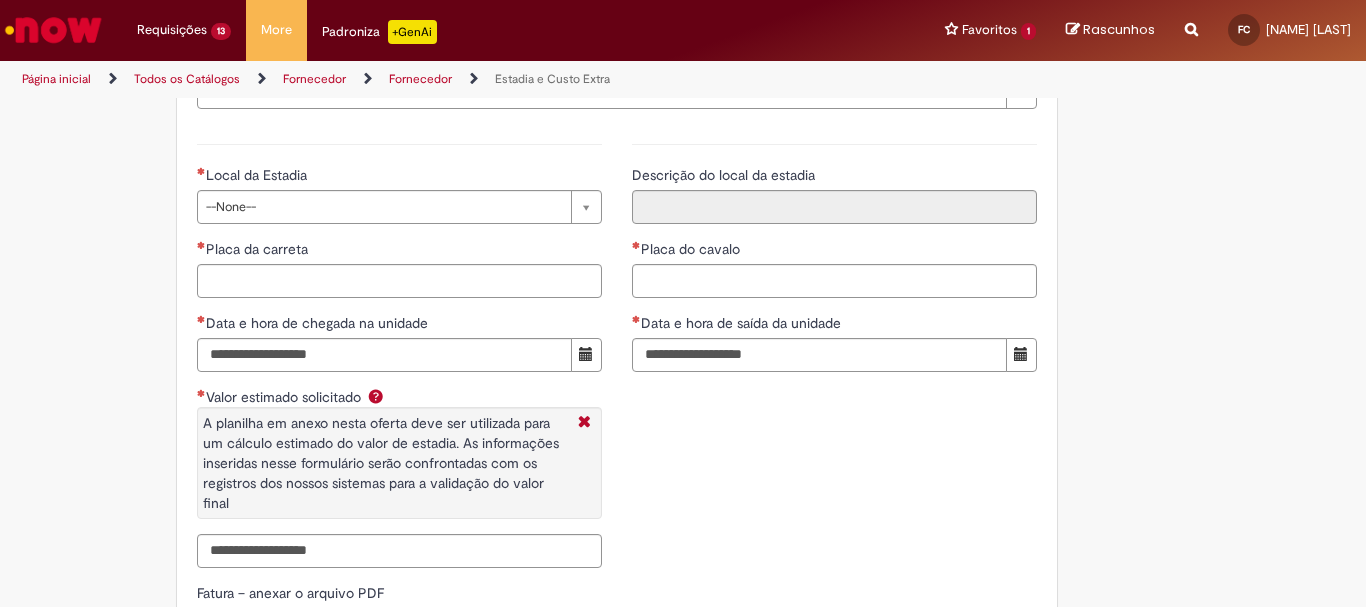 scroll, scrollTop: 2727, scrollLeft: 0, axis: vertical 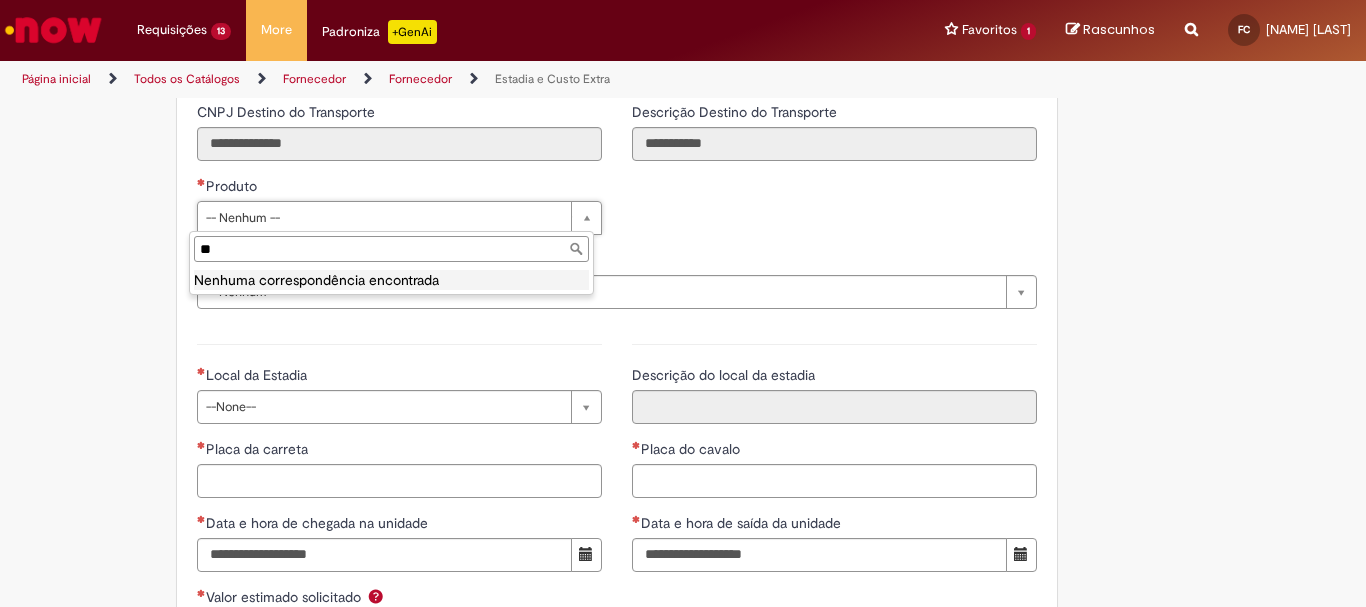 type on "*" 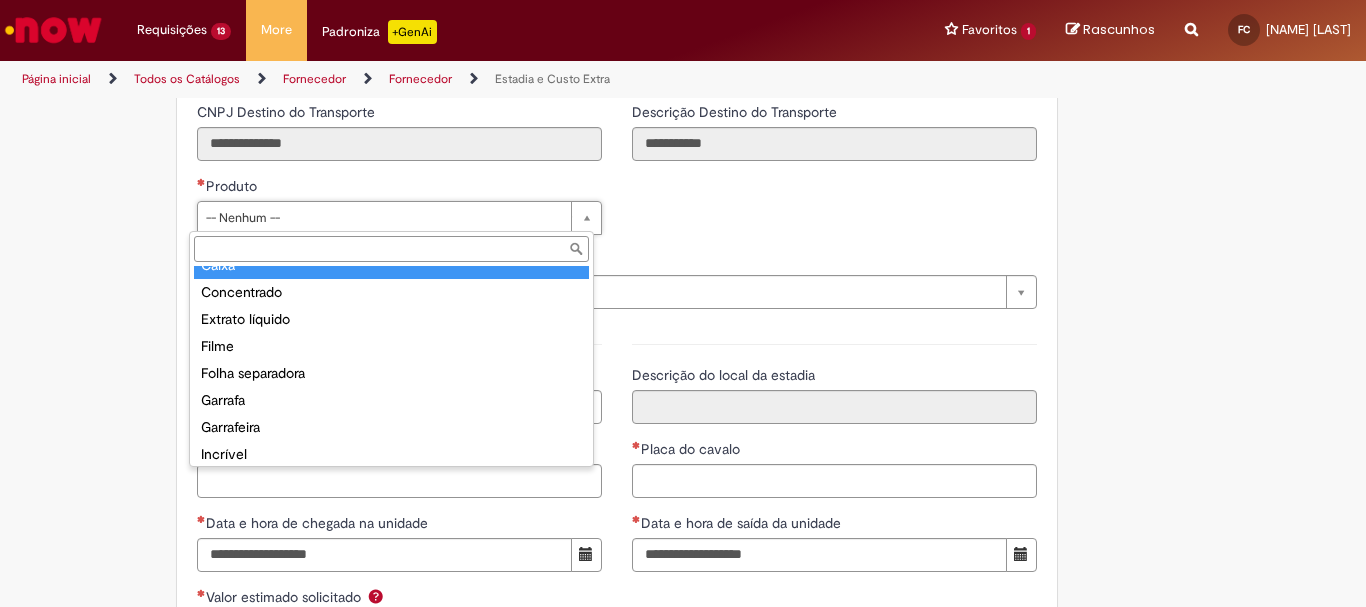 scroll, scrollTop: 100, scrollLeft: 0, axis: vertical 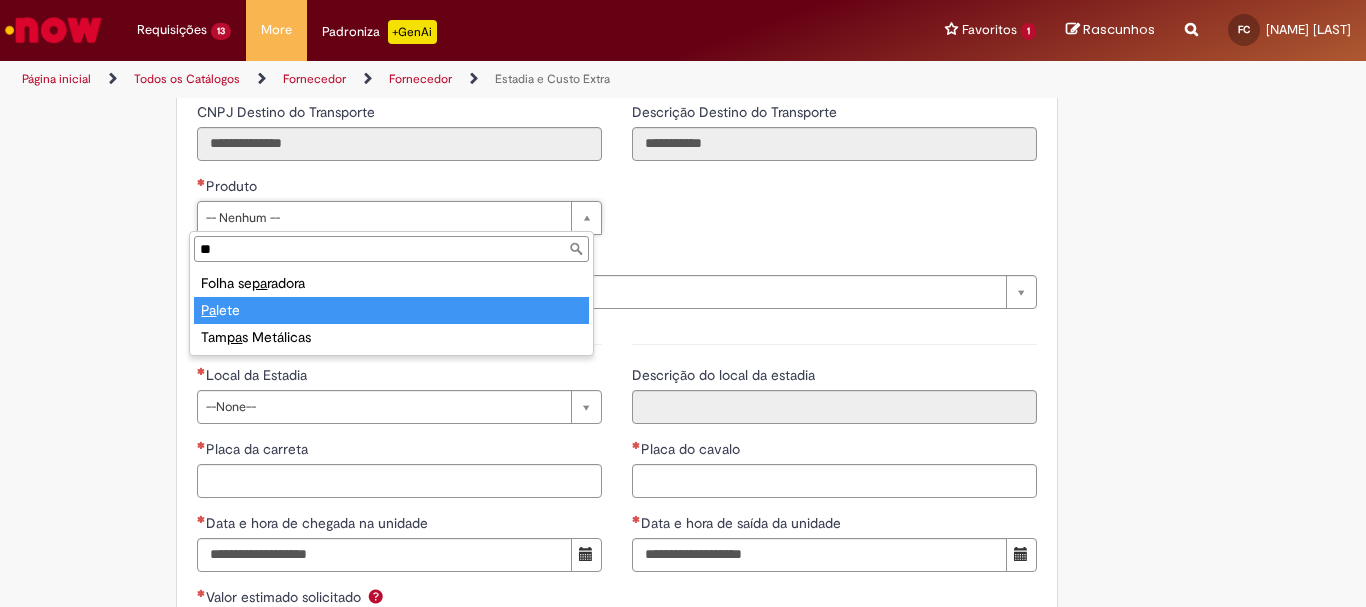 type on "**" 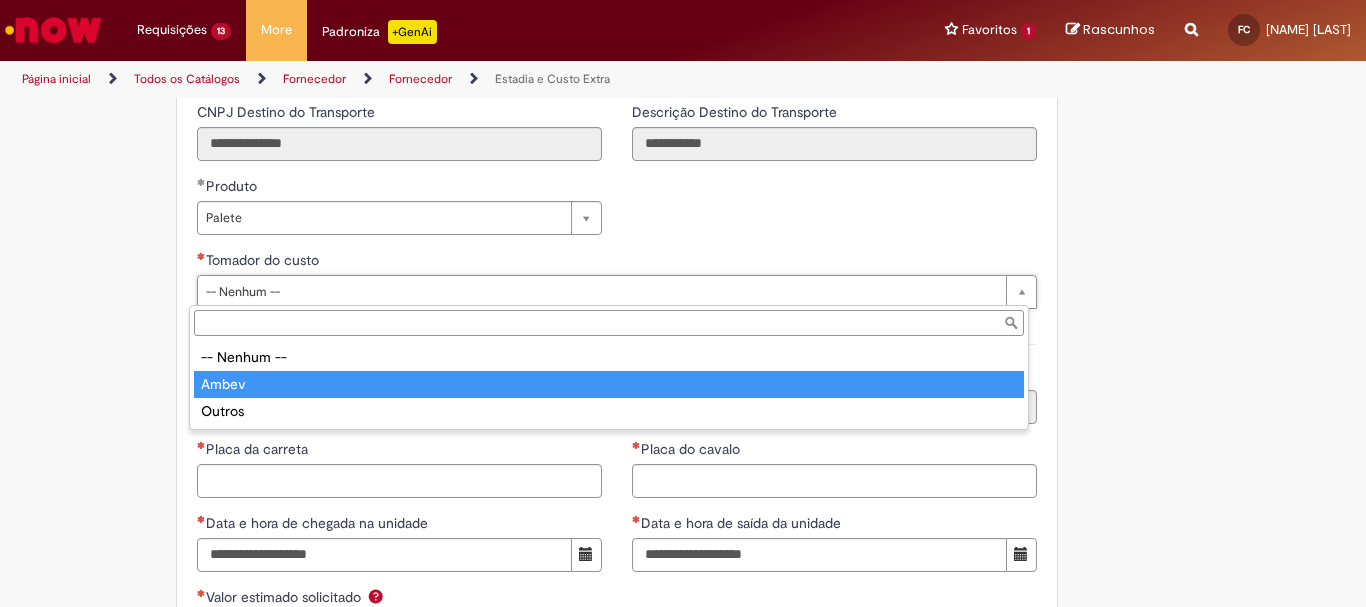 type on "*****" 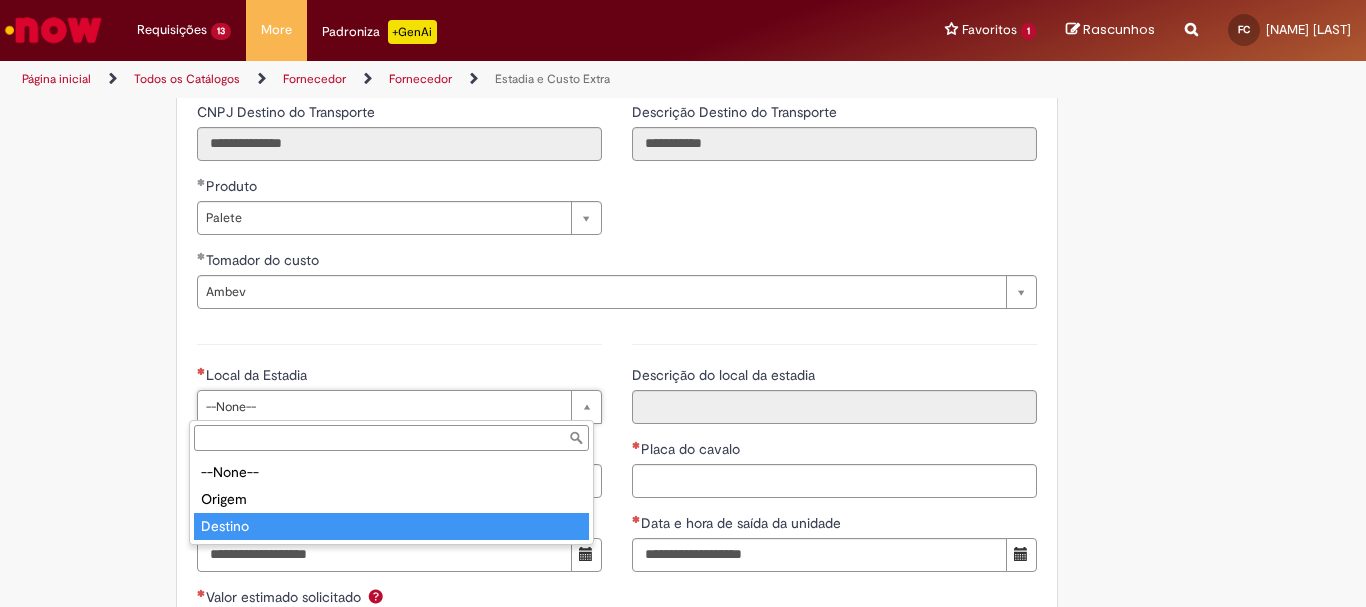 type on "*******" 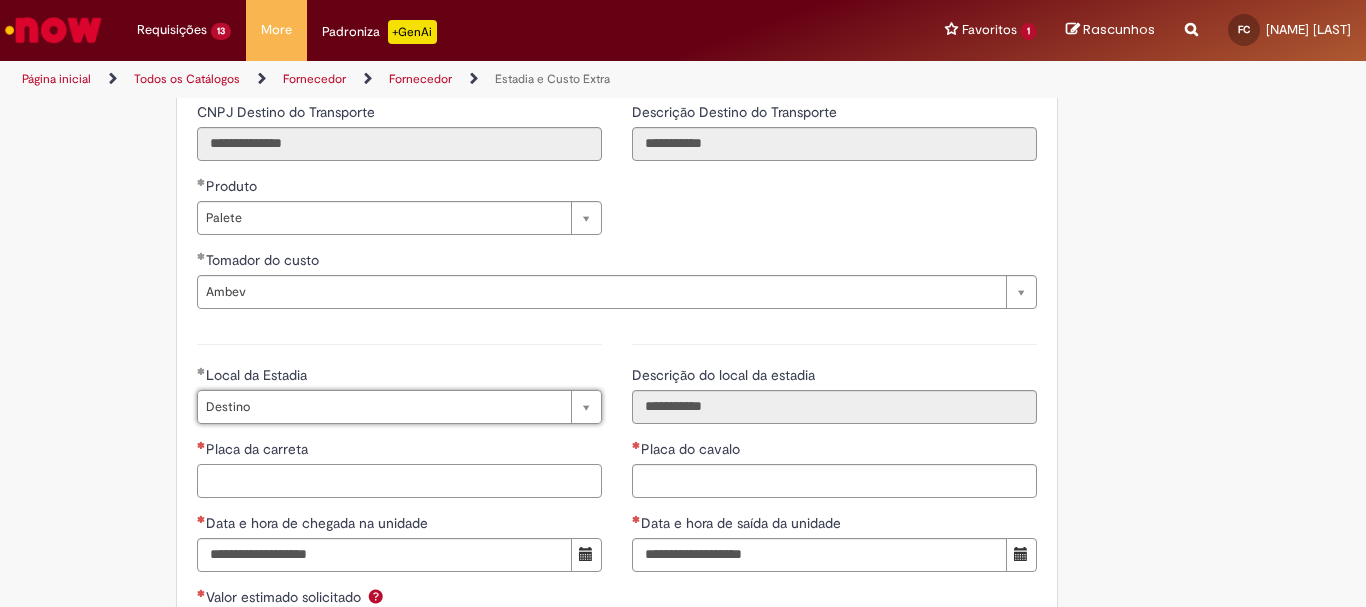 click on "Placa da carreta" at bounding box center (399, 481) 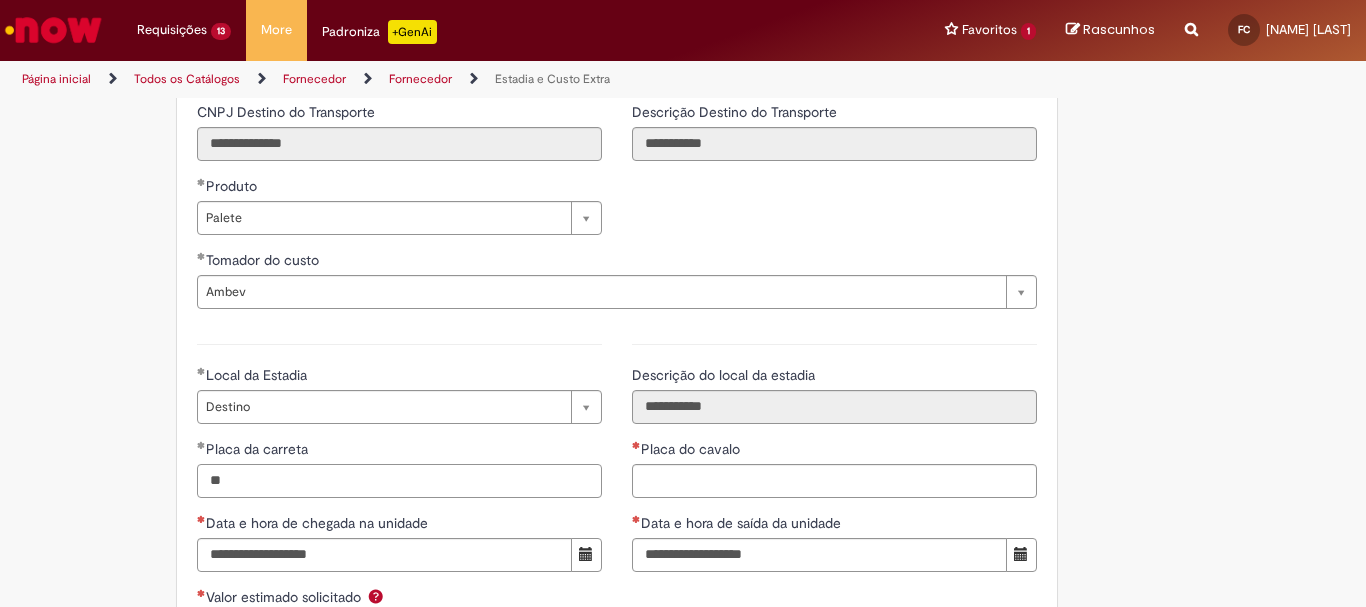 type on "*" 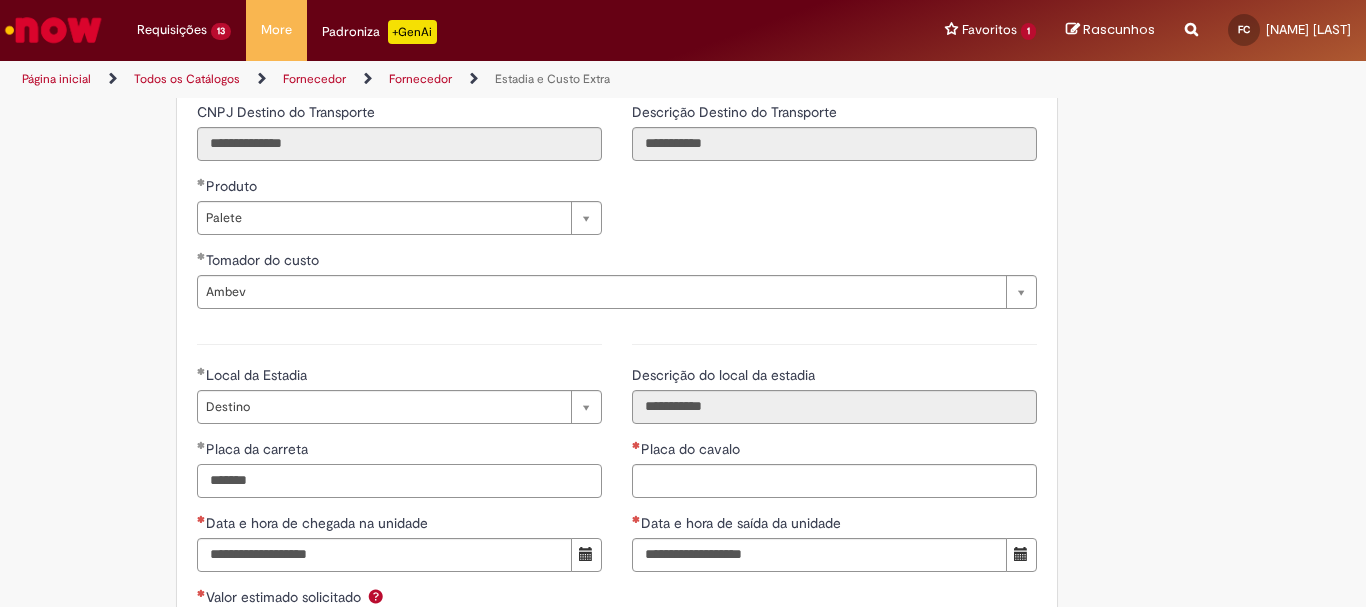 type on "*******" 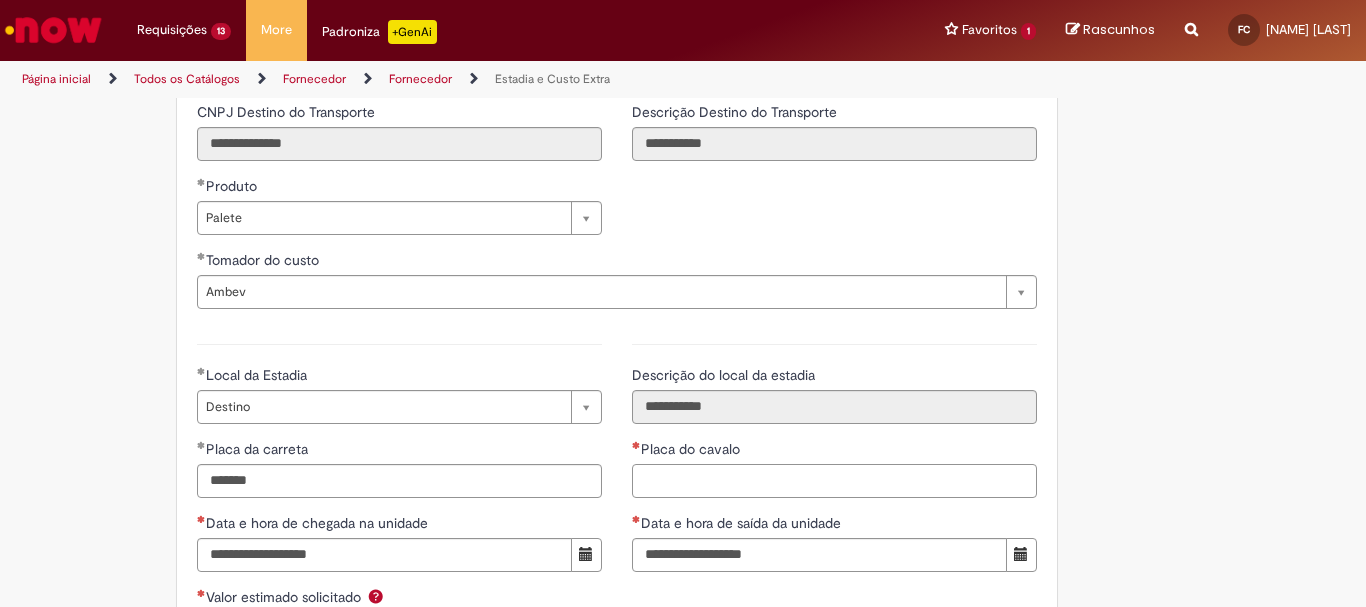 click on "Placa do cavalo" at bounding box center (834, 481) 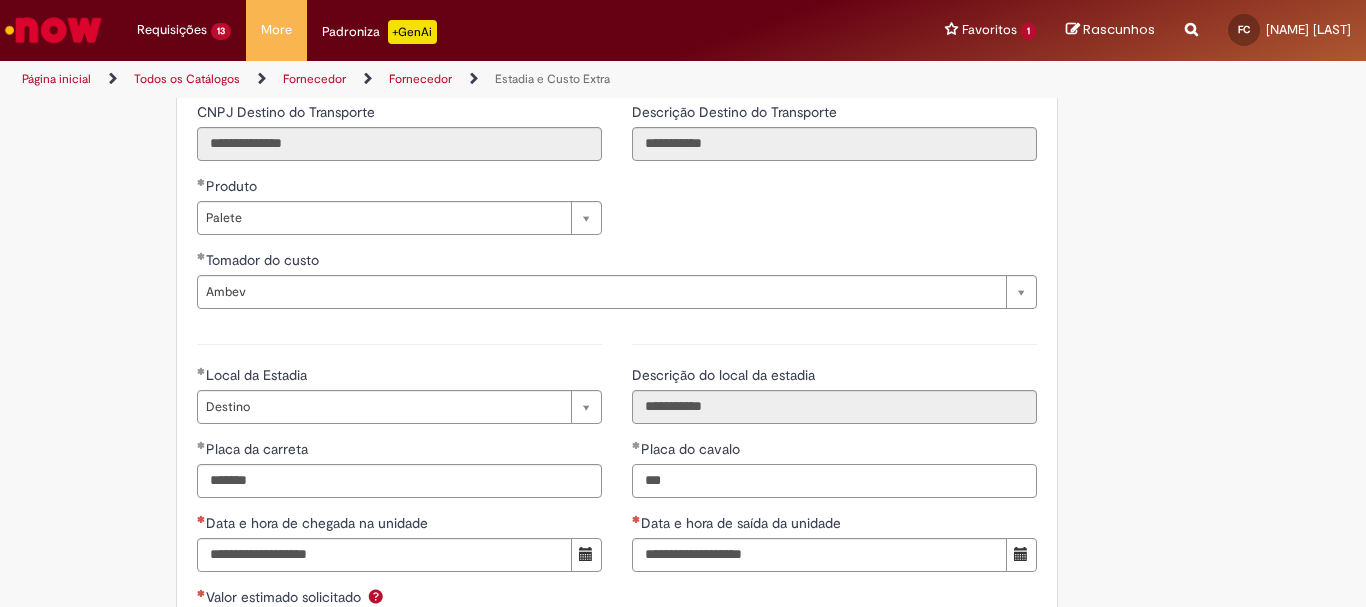 type on "***" 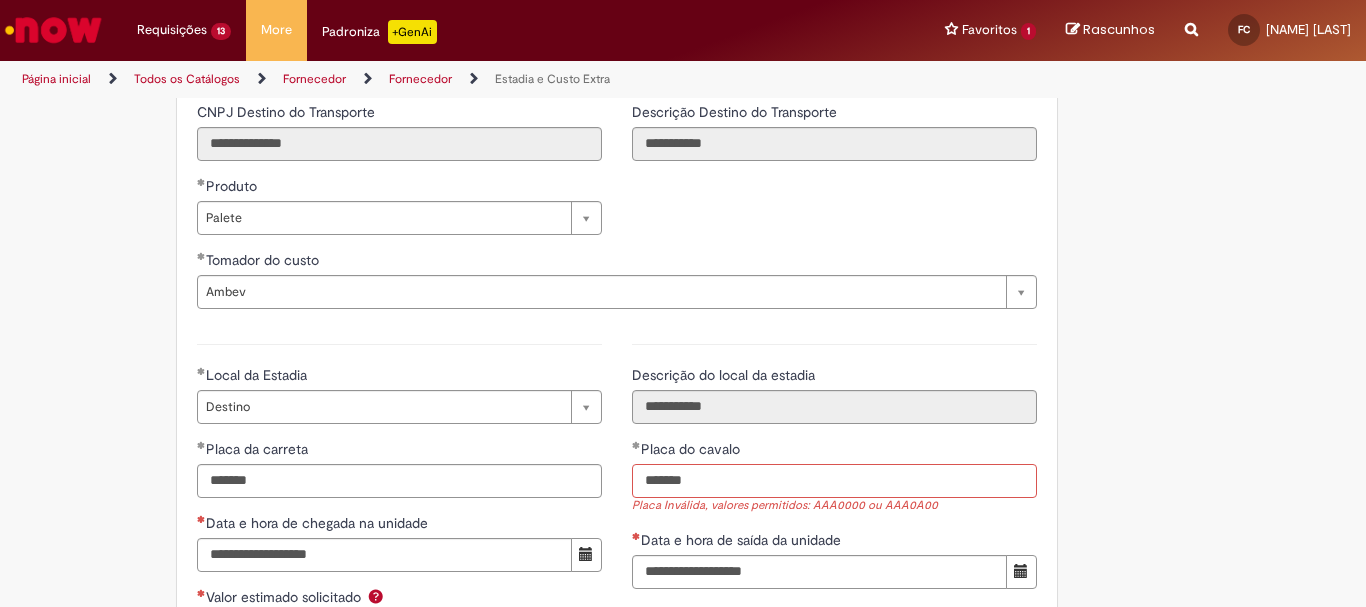 type on "*******" 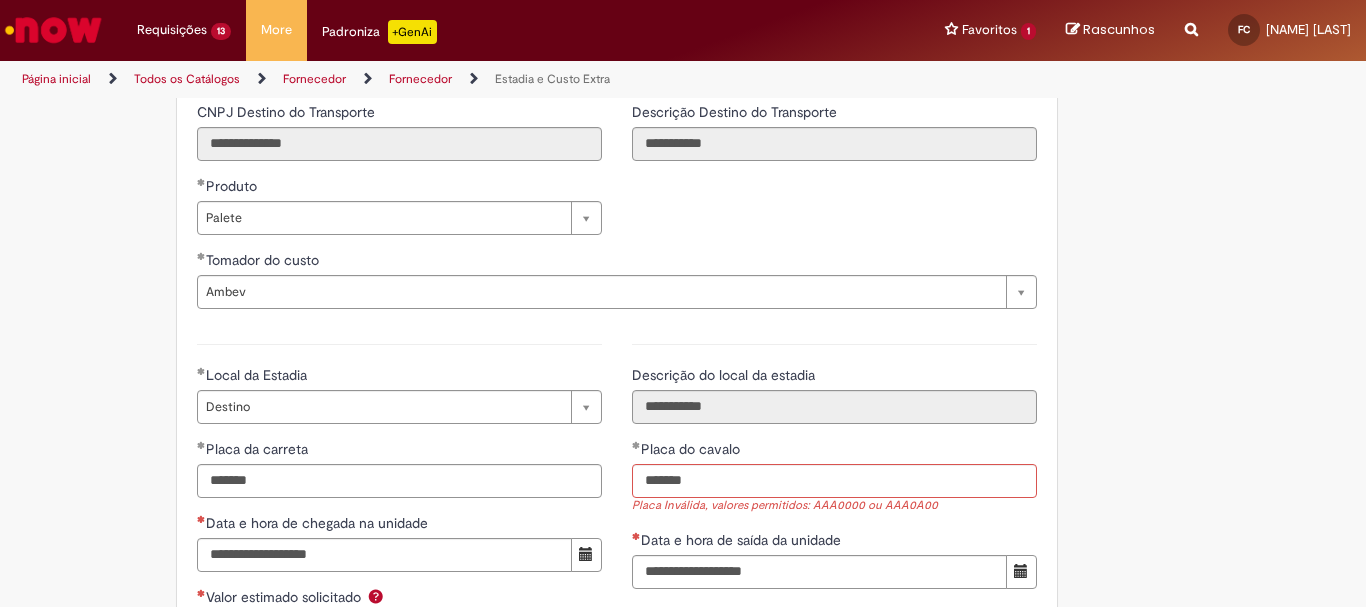 click on "Nome: Cte 1727.pdf ([SIZE])
Carregar
Unidade Origem Email comprovante do Frete Morto
Carregar
Aprovação     -- Nenhum --" at bounding box center (834, 464) 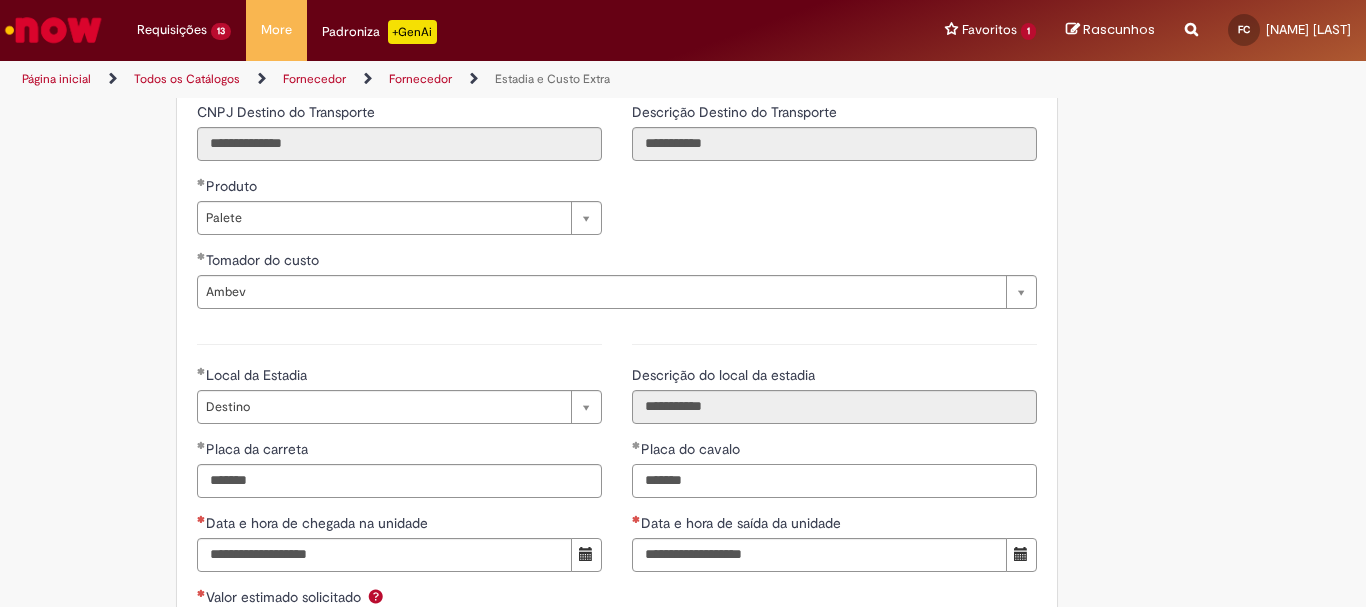 drag, startPoint x: 728, startPoint y: 471, endPoint x: 590, endPoint y: 485, distance: 138.70833 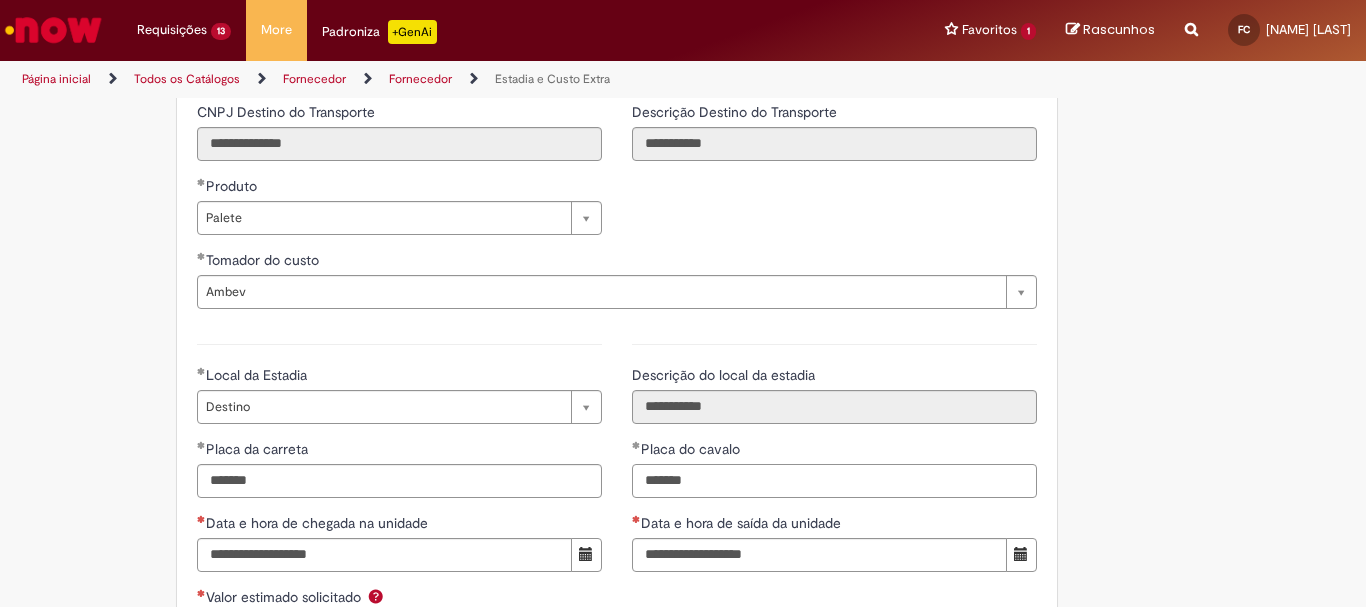 click on "**********" at bounding box center (617, 553) 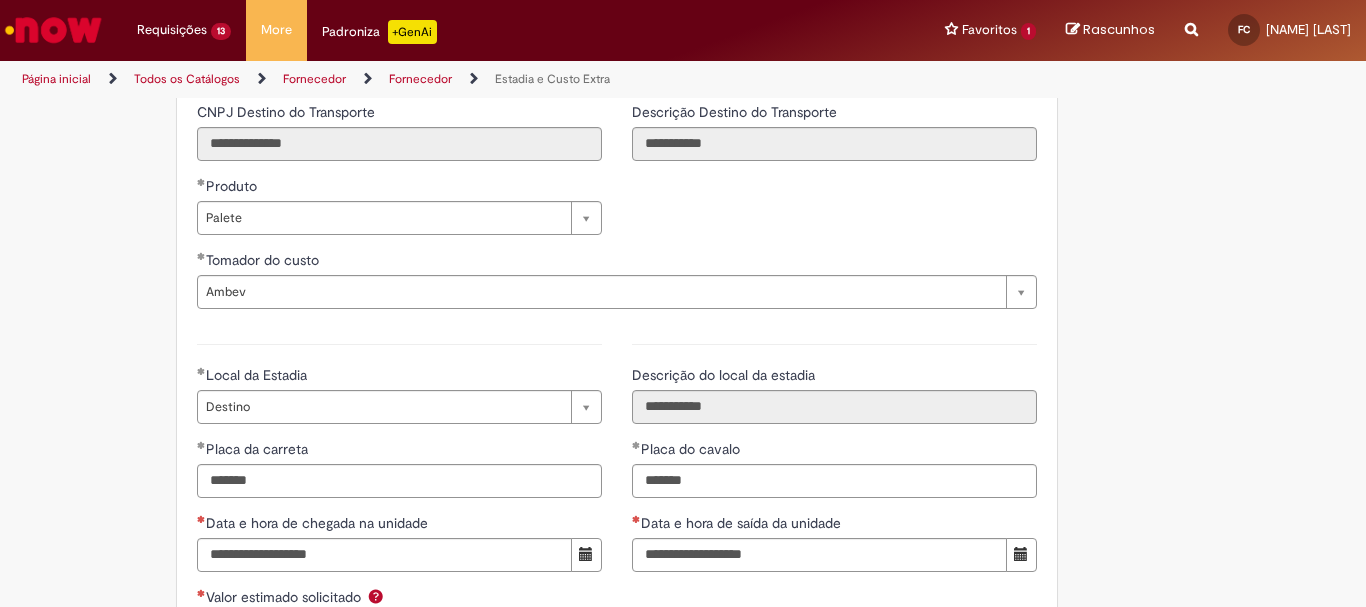 click on "Placa do cavalo" at bounding box center (834, 451) 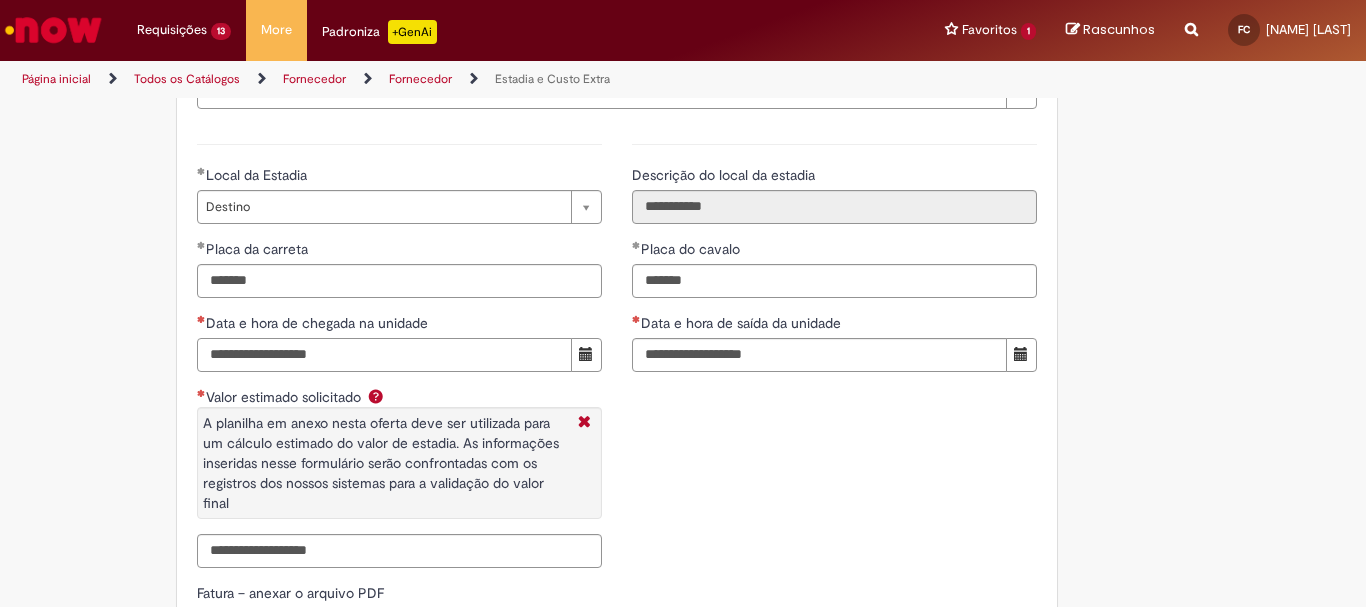 click on "Data e hora de chegada na unidade" at bounding box center [384, 355] 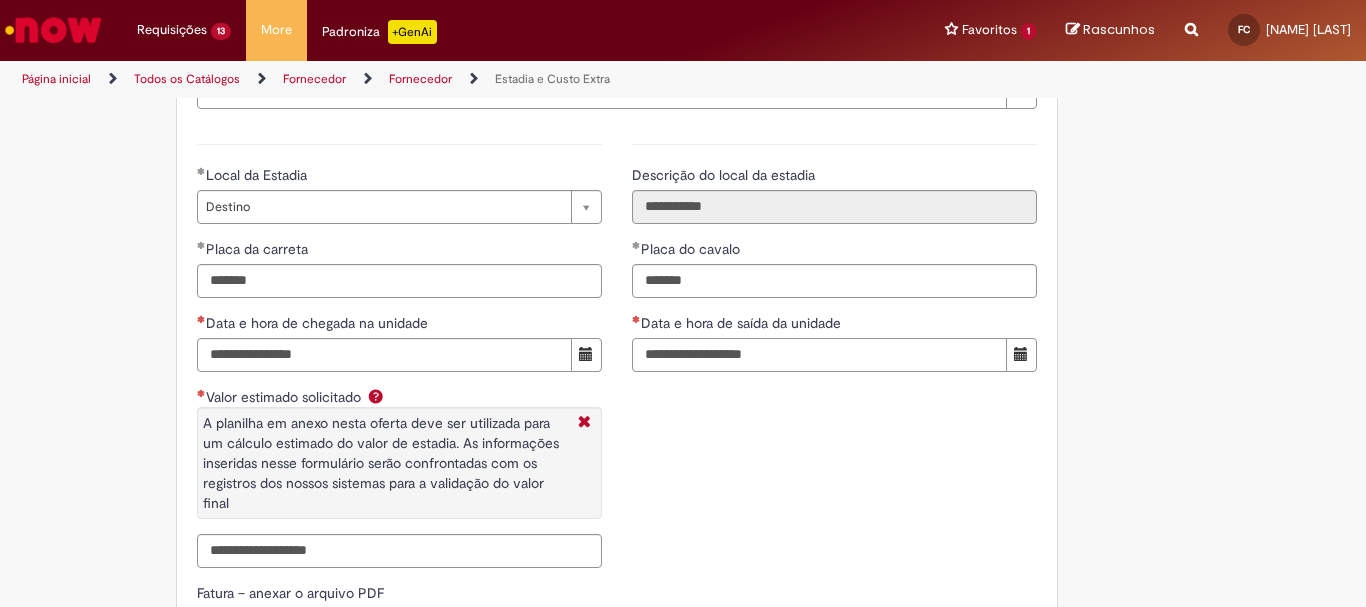 click on "Data e hora de saída da unidade" at bounding box center [819, 355] 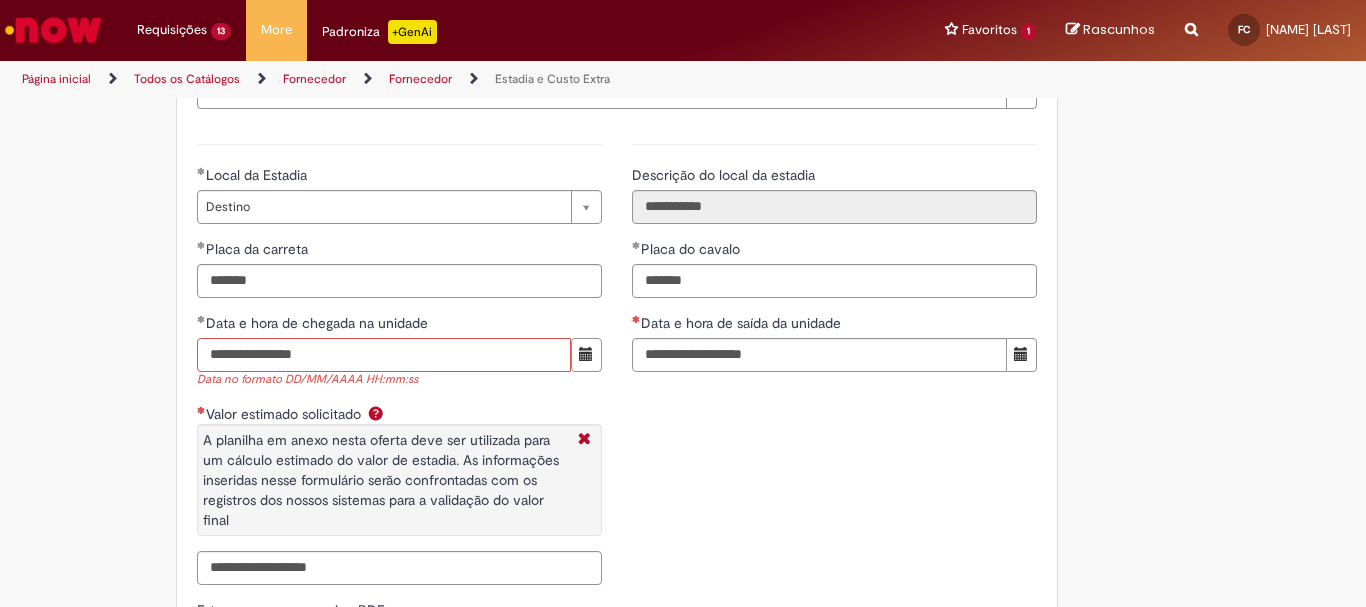 click on "**********" at bounding box center [384, 355] 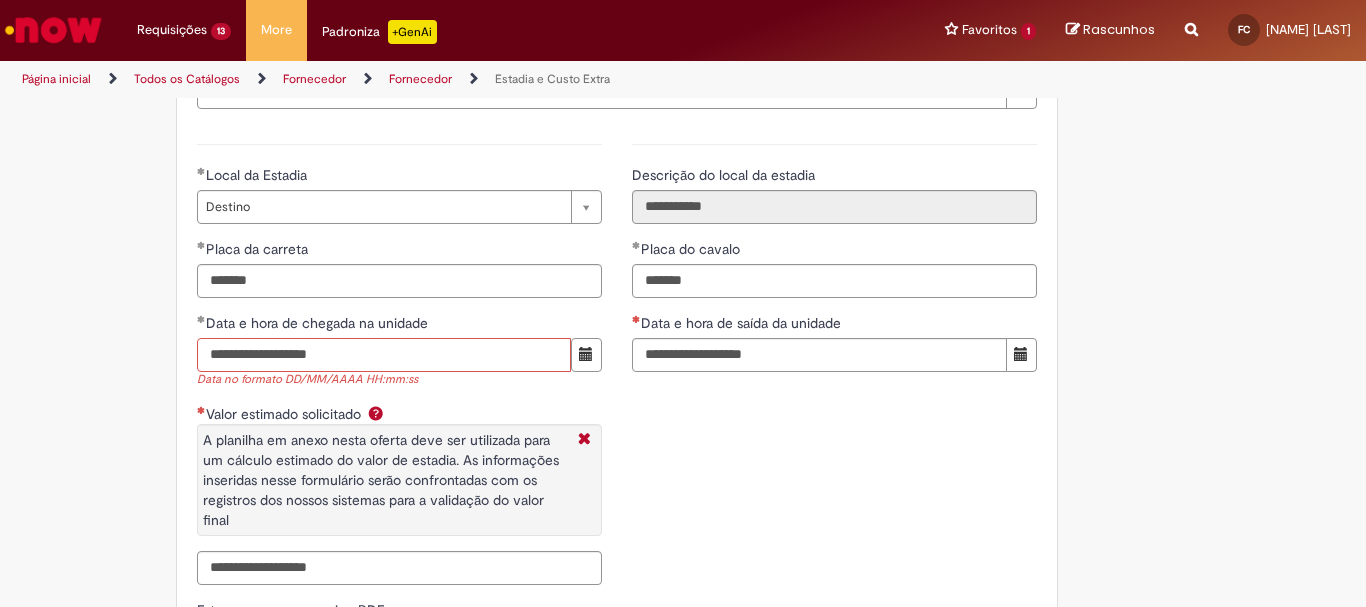 type on "**********" 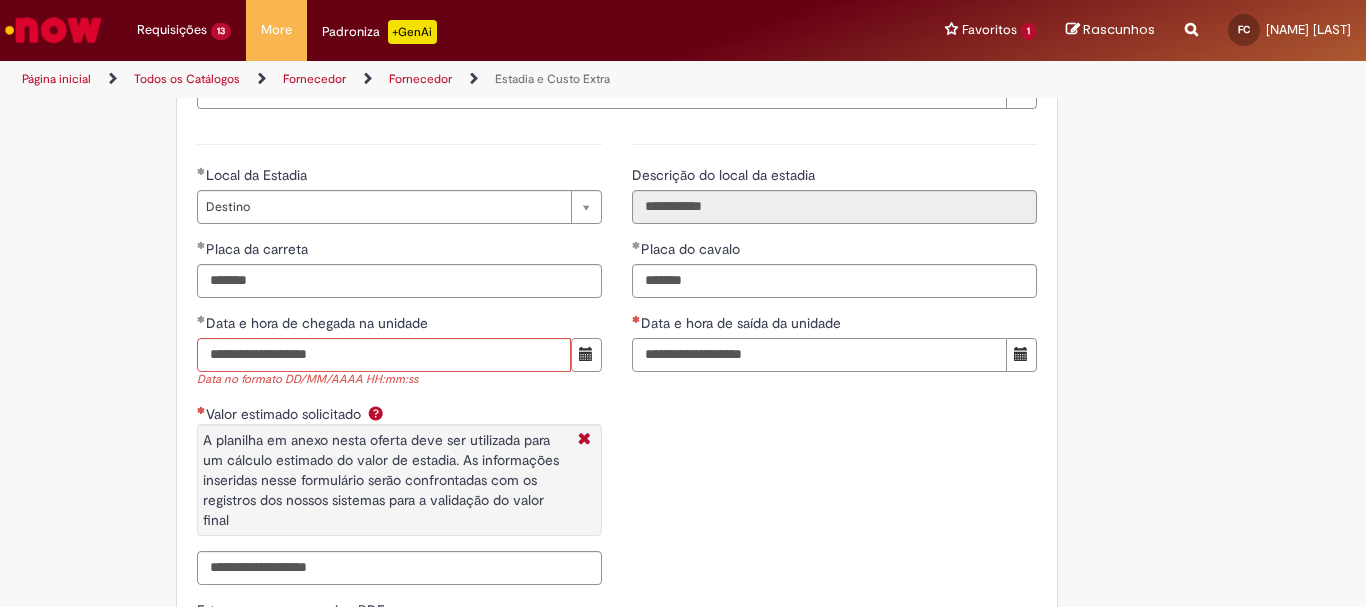 click on "Data e hora de saída da unidade" at bounding box center [819, 355] 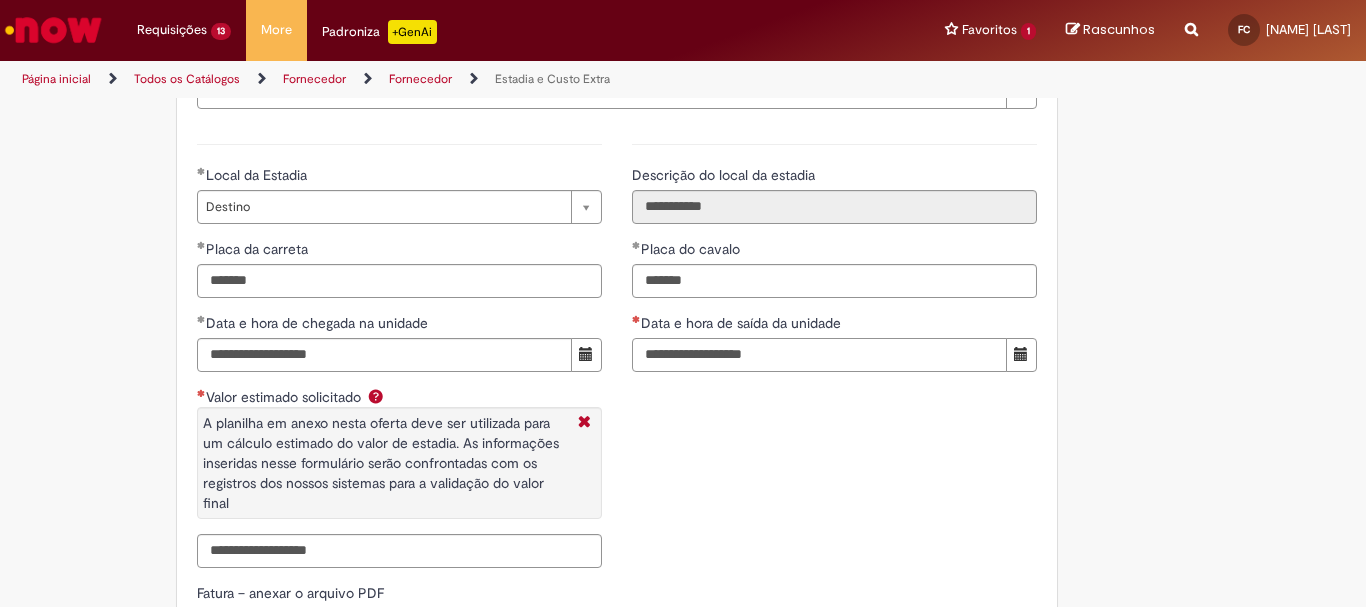 type on "**********" 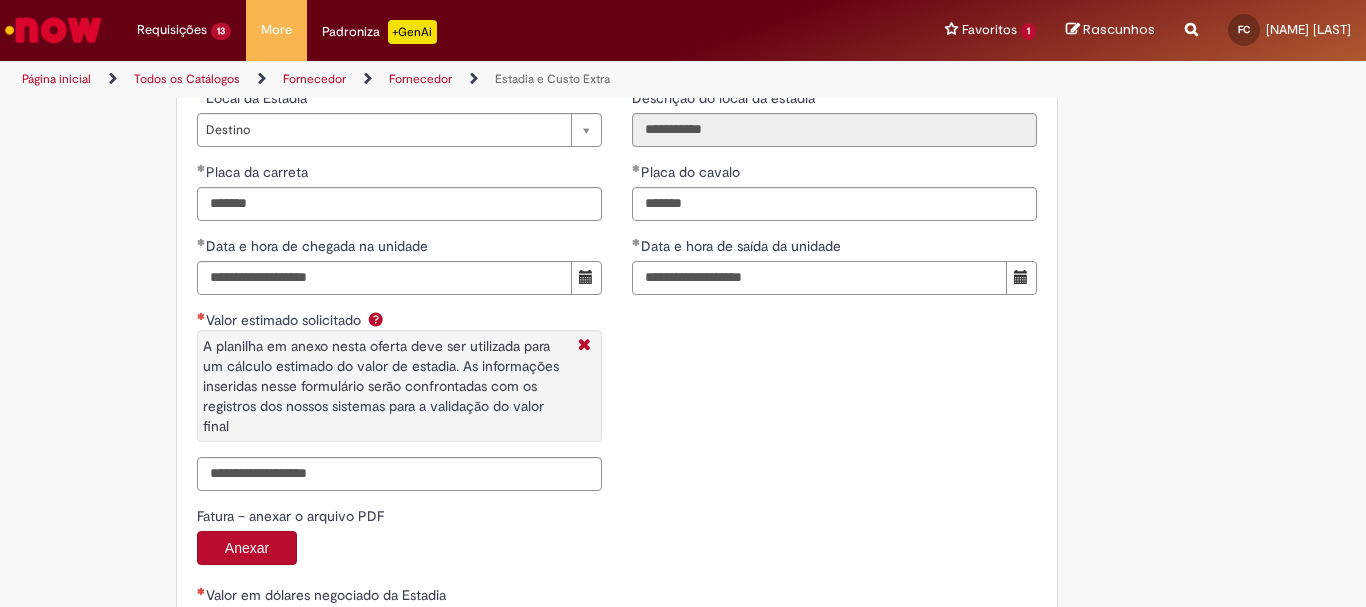 scroll, scrollTop: 3027, scrollLeft: 0, axis: vertical 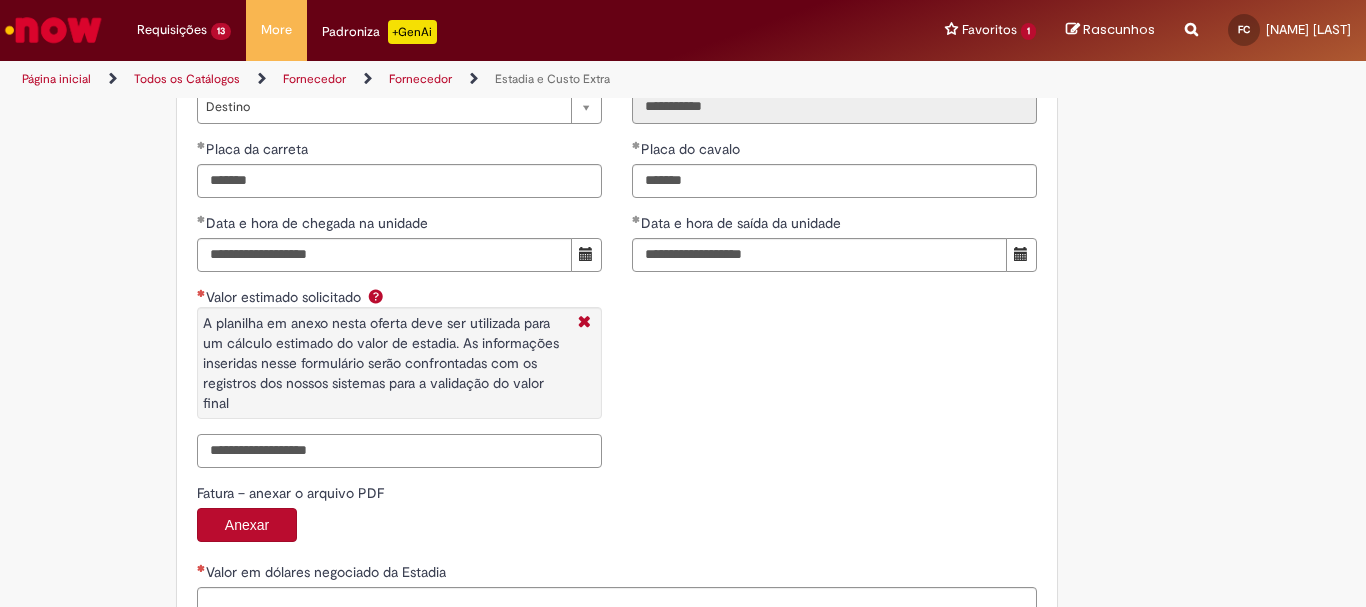 click on "Valor estimado solicitado A planilha em anexo nesta oferta deve ser utilizada para um cálculo estimado do valor de estadia. As informações inseridas nesse formulário serão confrontadas com os registros dos nossos sistemas para a validação do valor final" at bounding box center (399, 451) 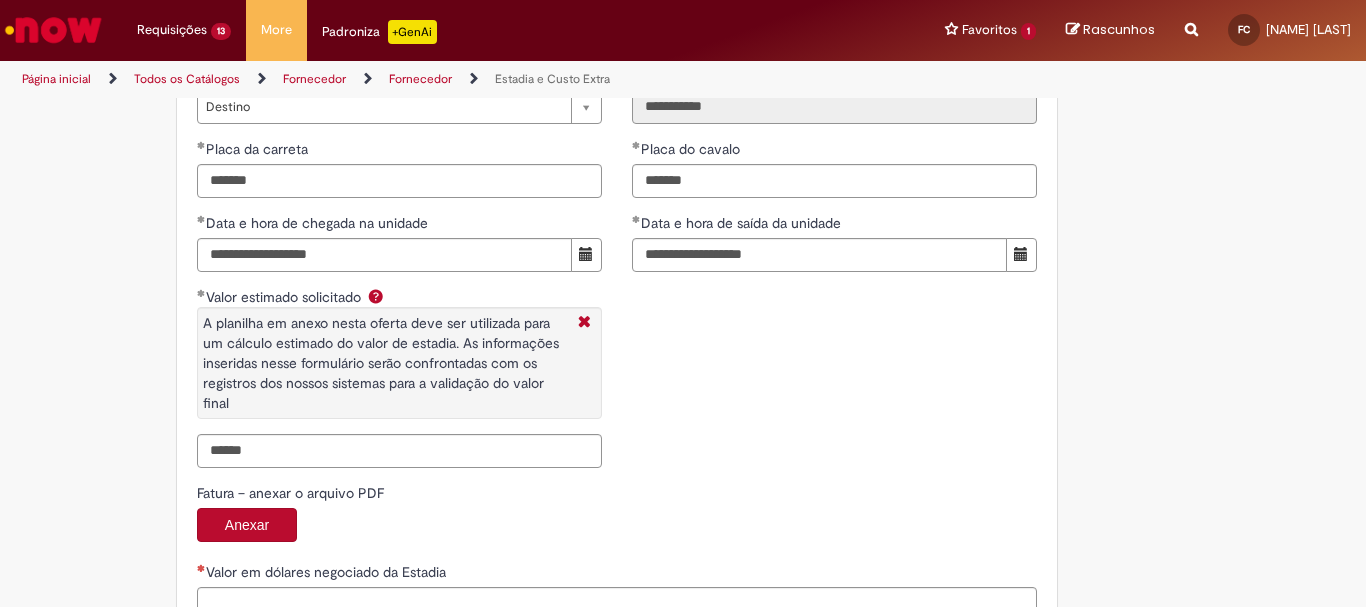 click on "Fatura – anexar o arquivo PDF" at bounding box center (617, 495) 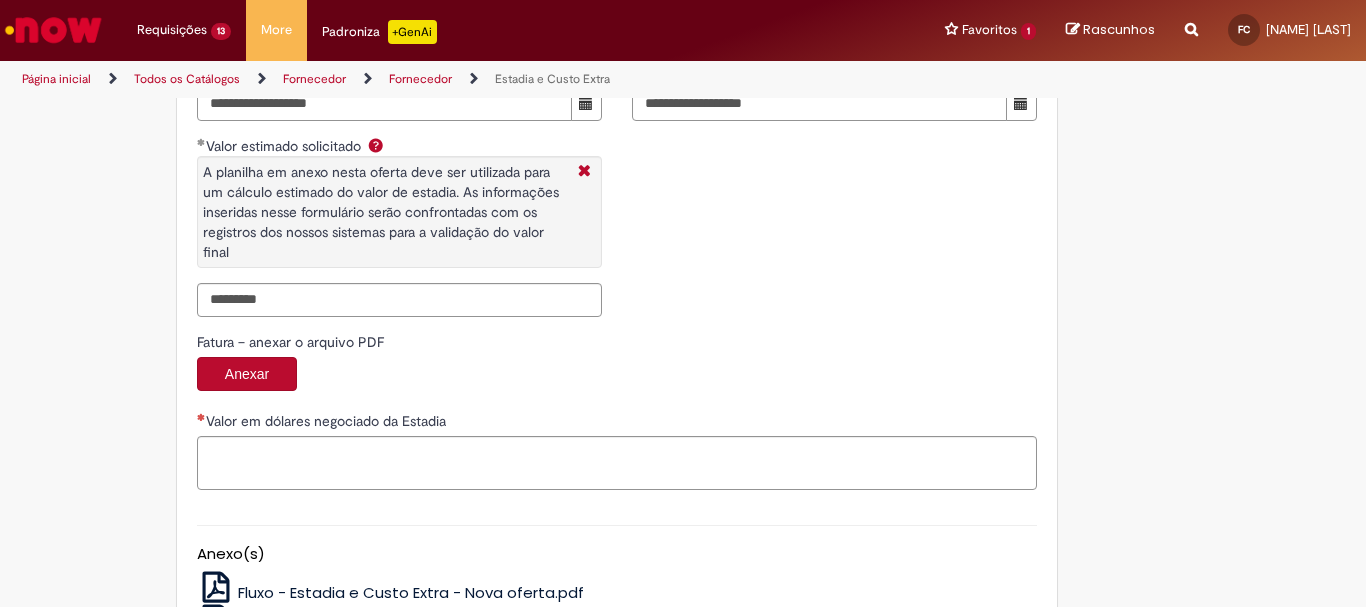 scroll, scrollTop: 3327, scrollLeft: 0, axis: vertical 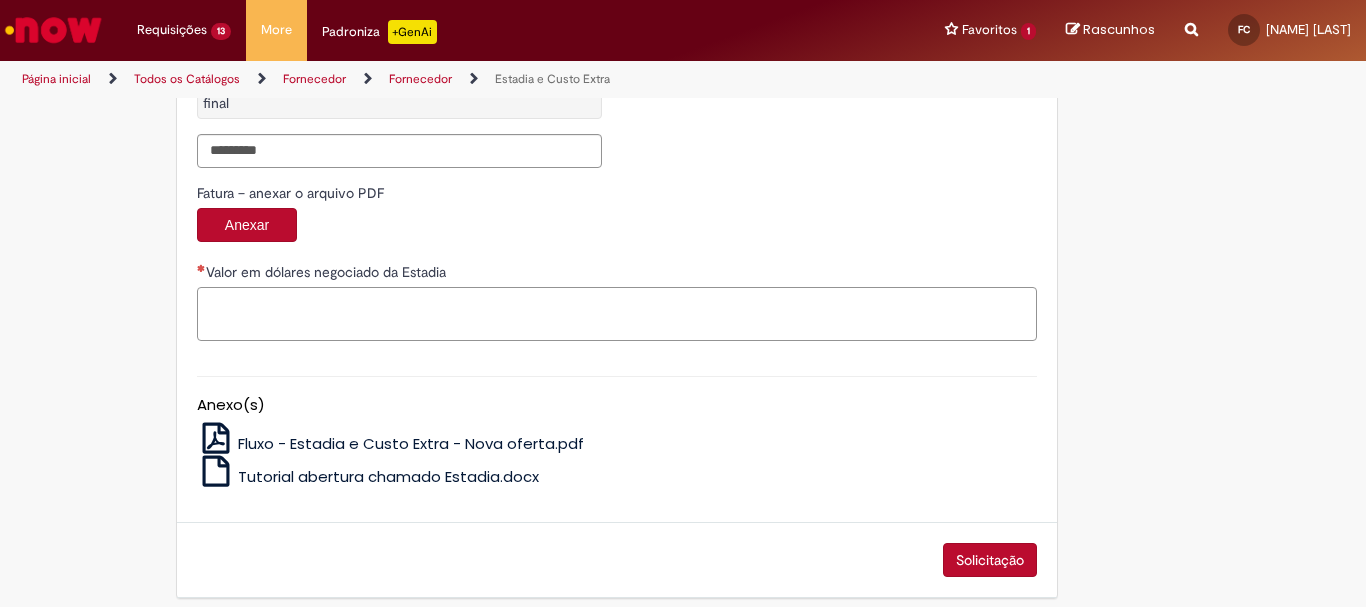 click on "Valor em dólares negociado da Estadia" at bounding box center [617, 314] 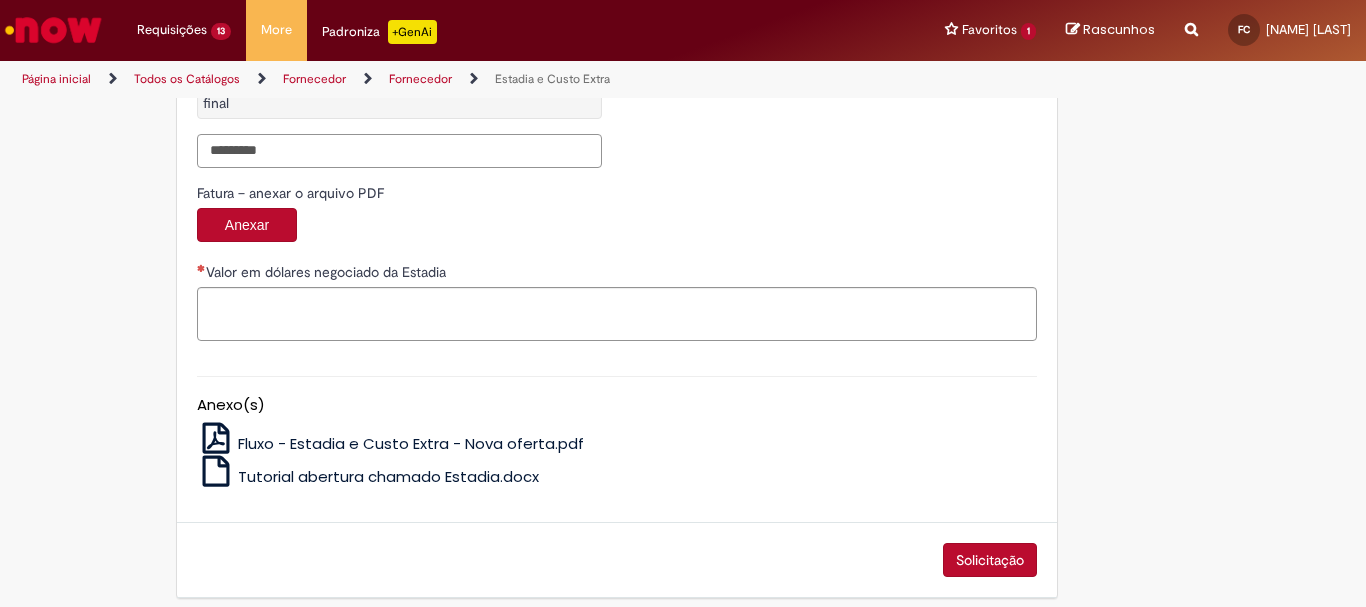 drag, startPoint x: 281, startPoint y: 151, endPoint x: 183, endPoint y: 151, distance: 98 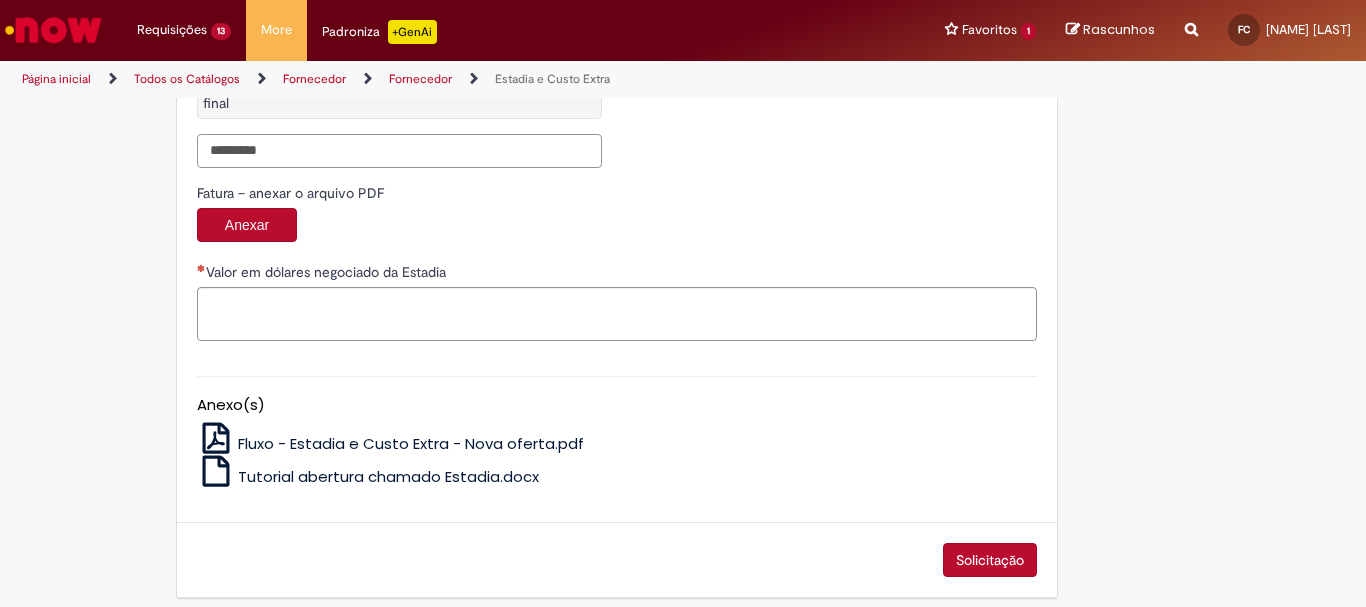 click on "**********" at bounding box center [399, -47] 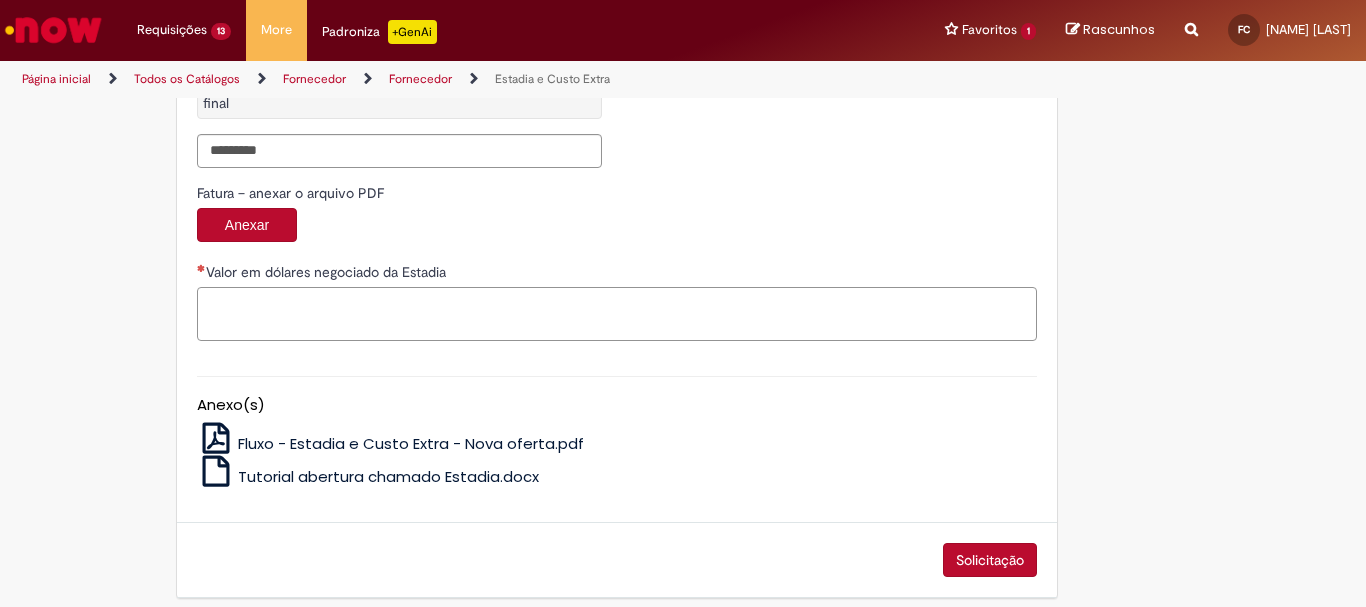 click on "Valor em dólares negociado da Estadia" at bounding box center (617, 314) 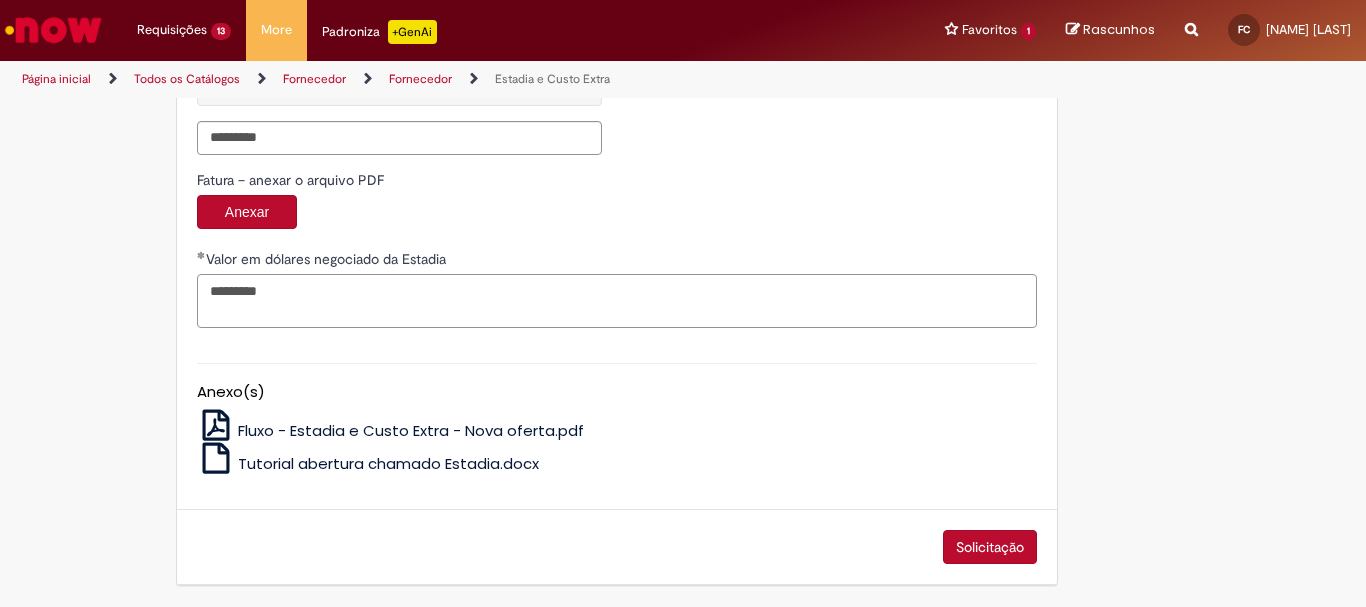 scroll, scrollTop: 3341, scrollLeft: 0, axis: vertical 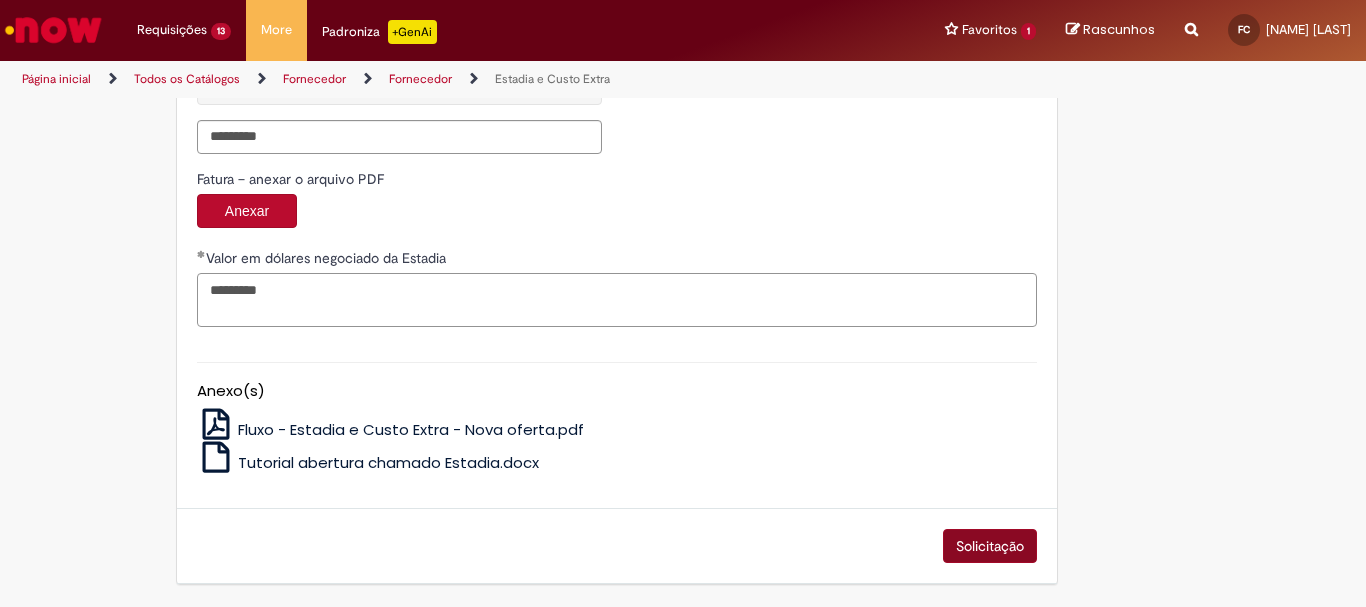 type on "*********" 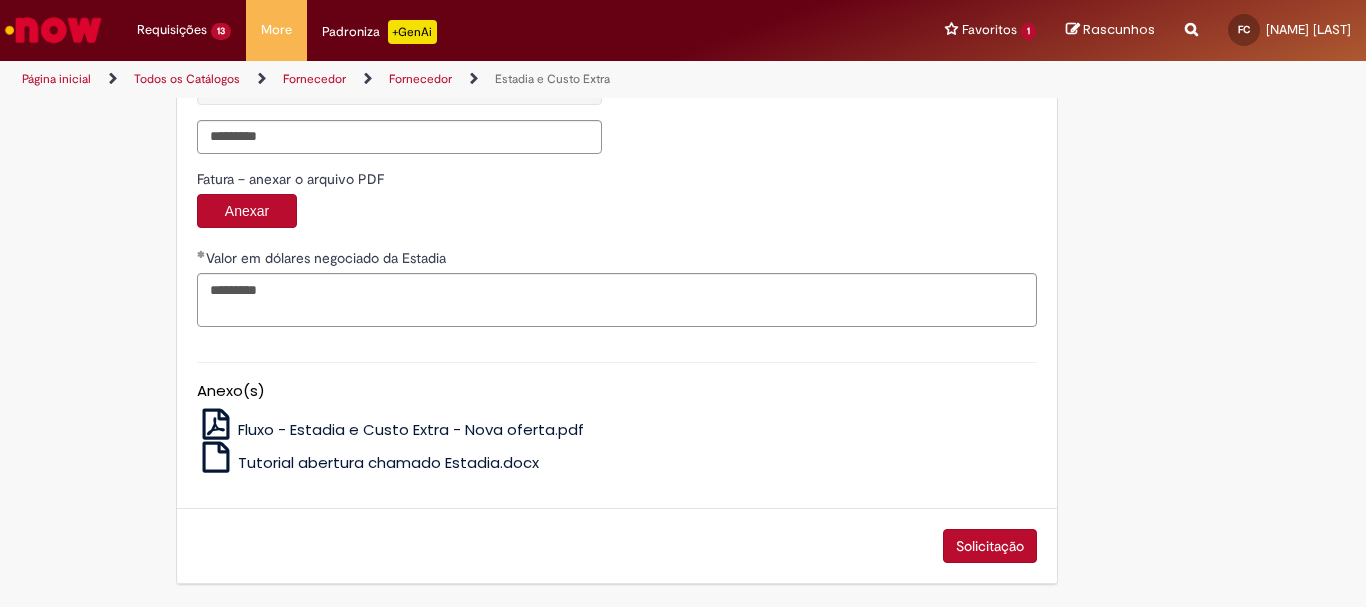 click on "Solicitação" at bounding box center [990, 546] 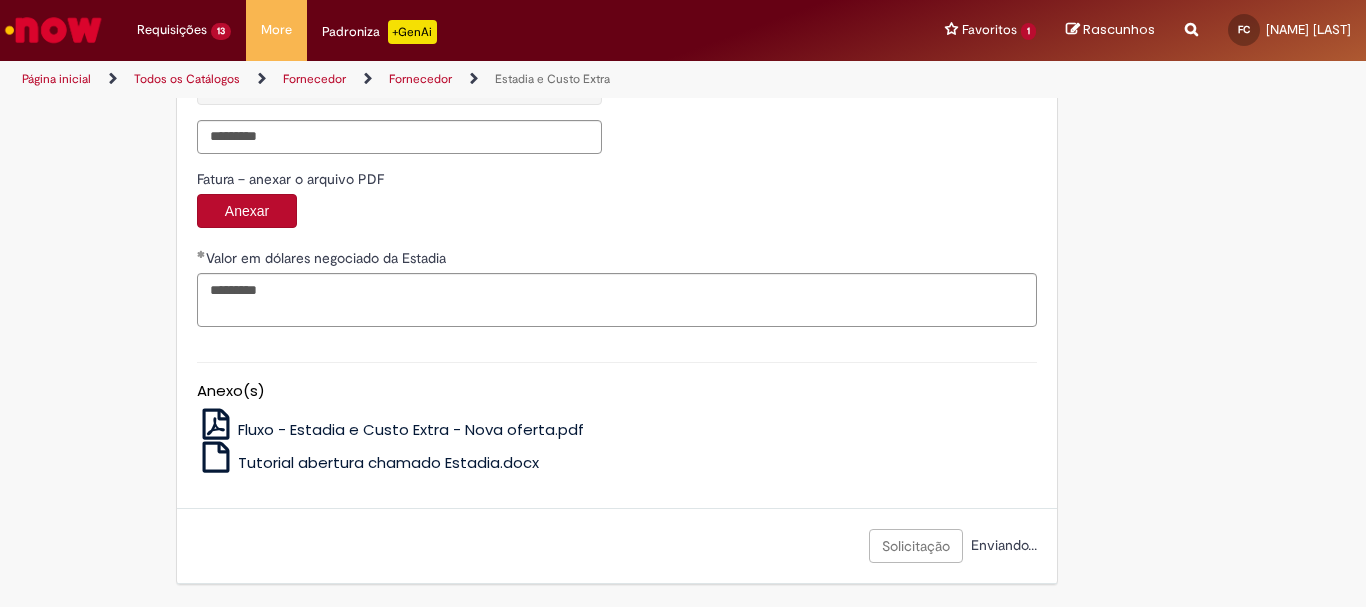 scroll, scrollTop: 3241, scrollLeft: 0, axis: vertical 